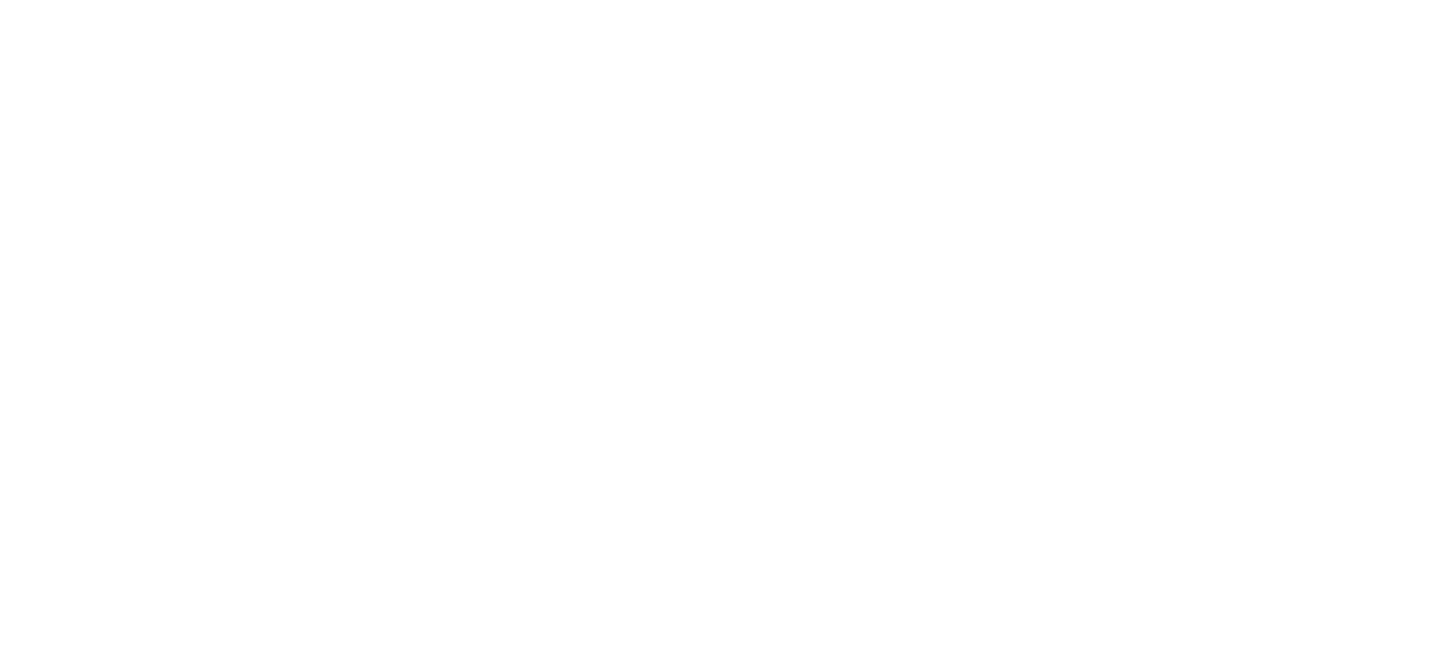 scroll, scrollTop: 0, scrollLeft: 0, axis: both 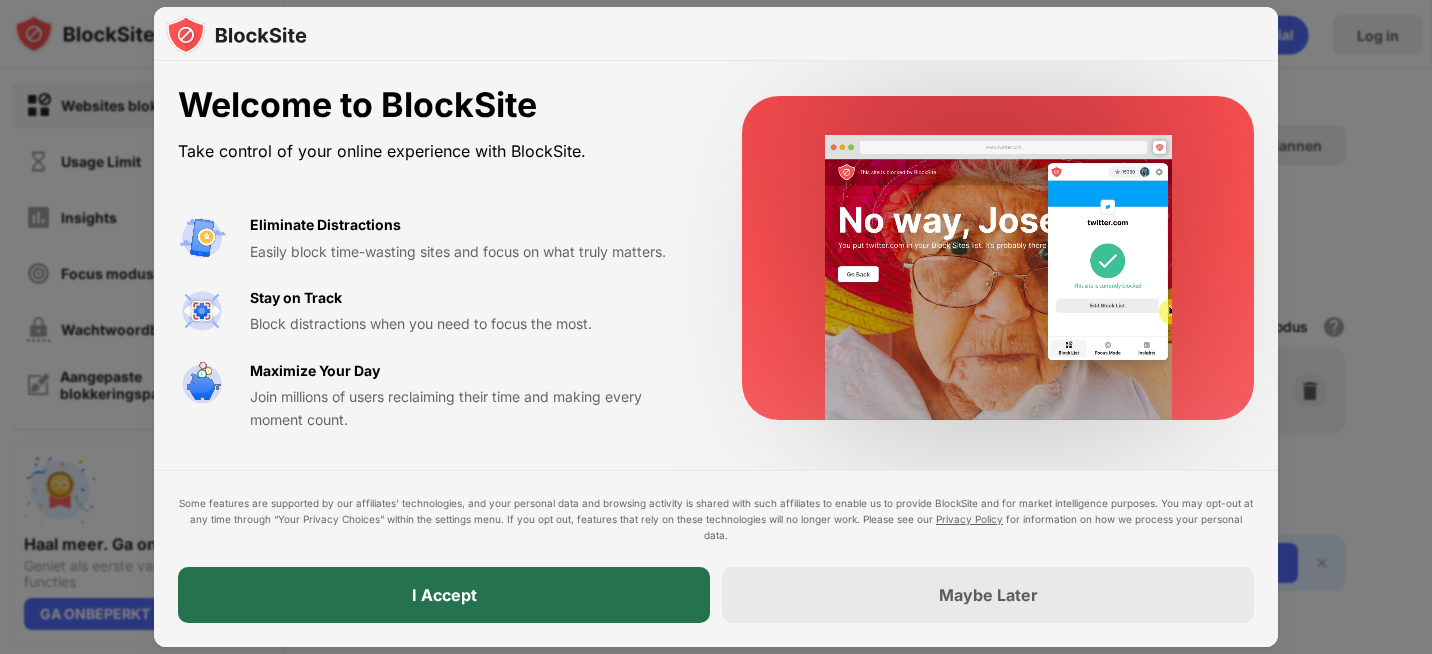 click on "I Accept" at bounding box center (444, 595) 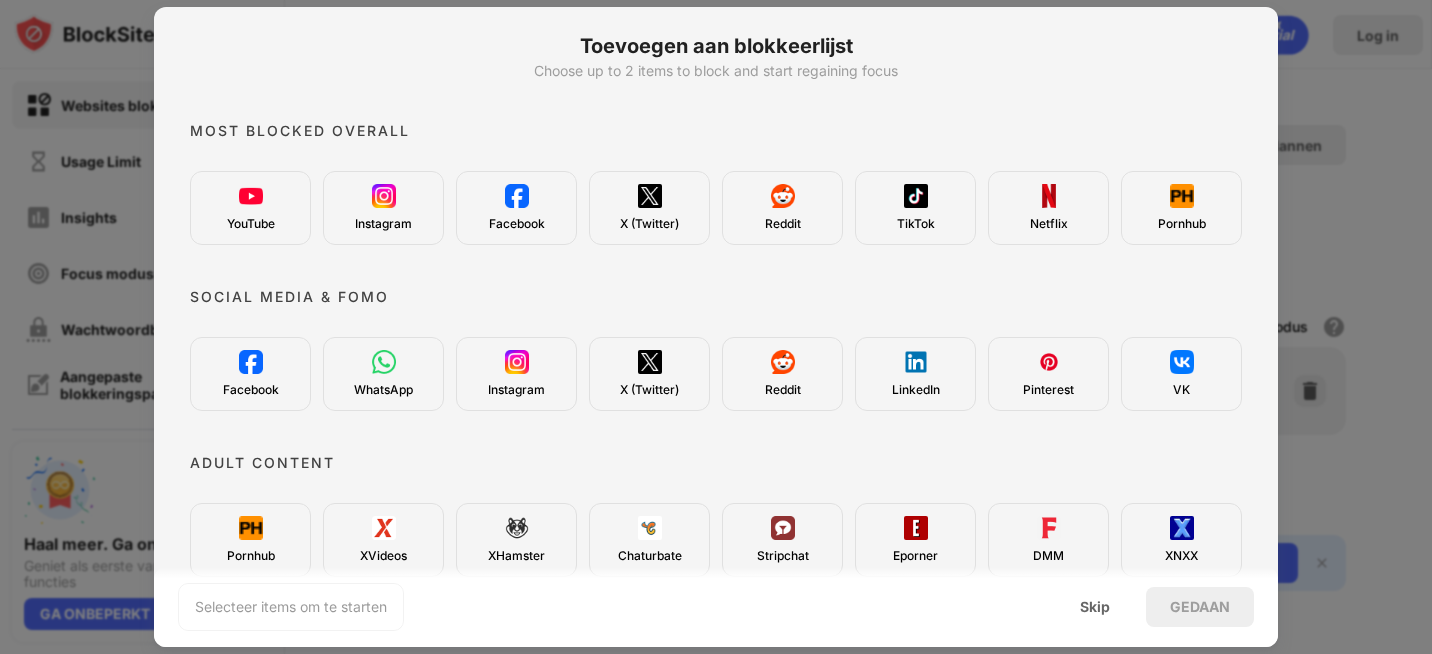 click on "YouTube" at bounding box center (250, 208) 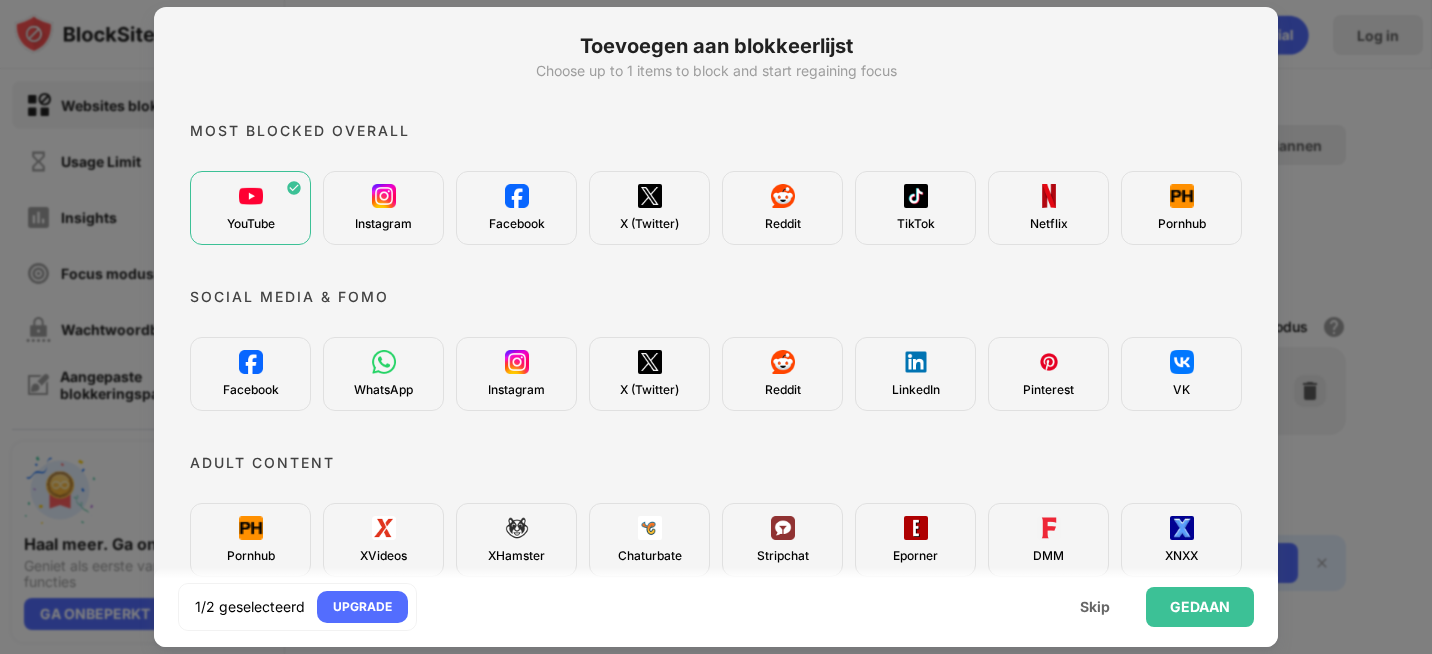 click on "Facebook" at bounding box center (517, 224) 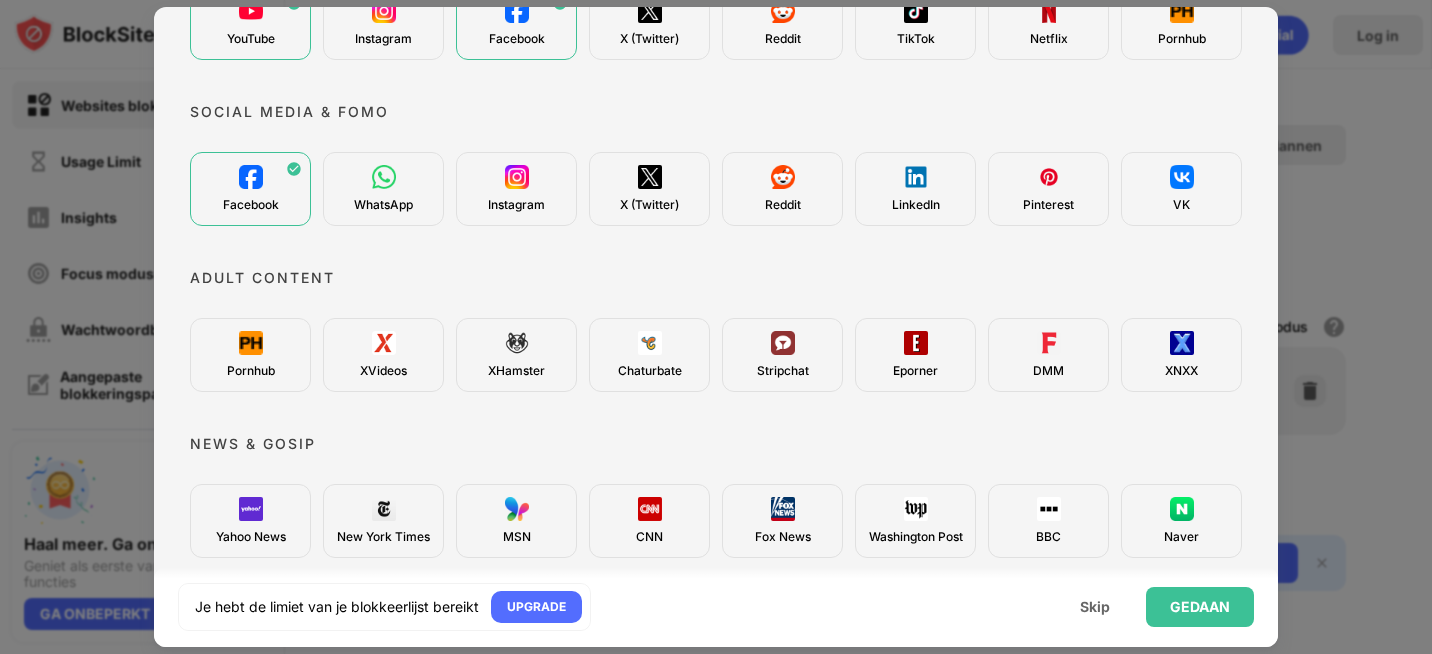 scroll, scrollTop: 0, scrollLeft: 0, axis: both 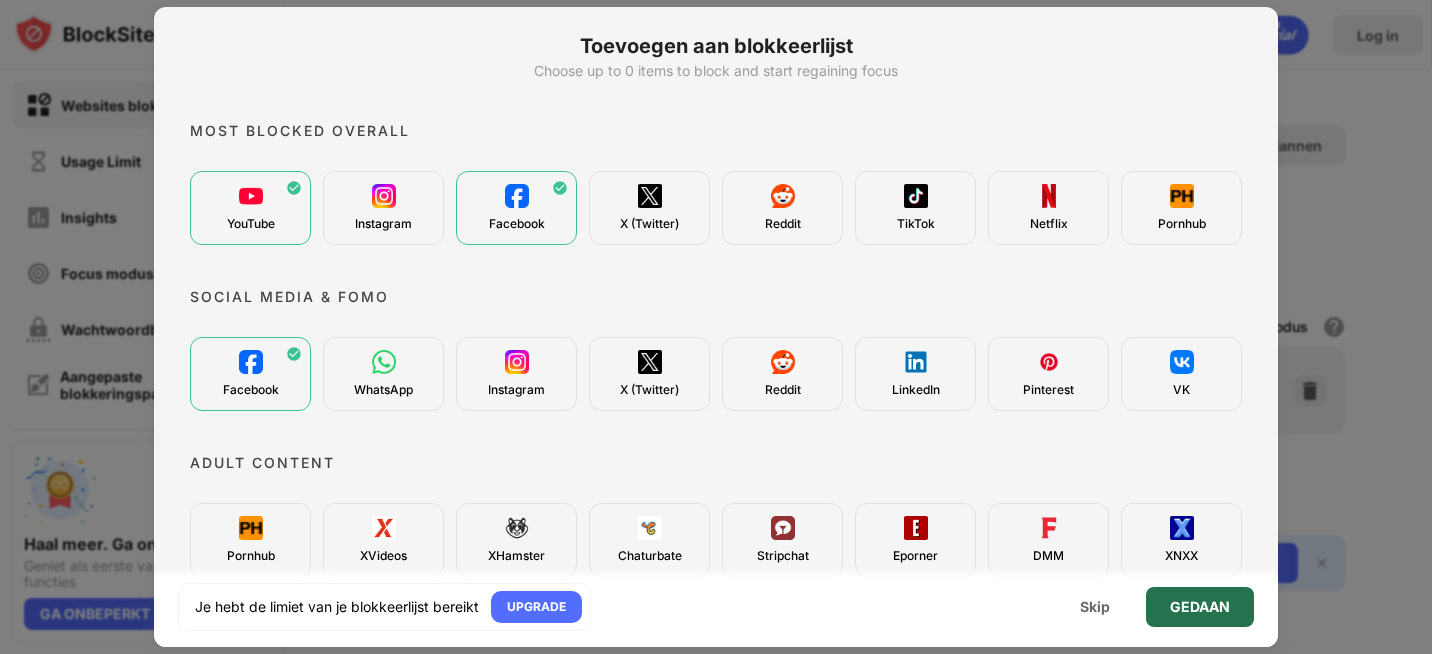 click on "GEDAAN" at bounding box center [1200, 607] 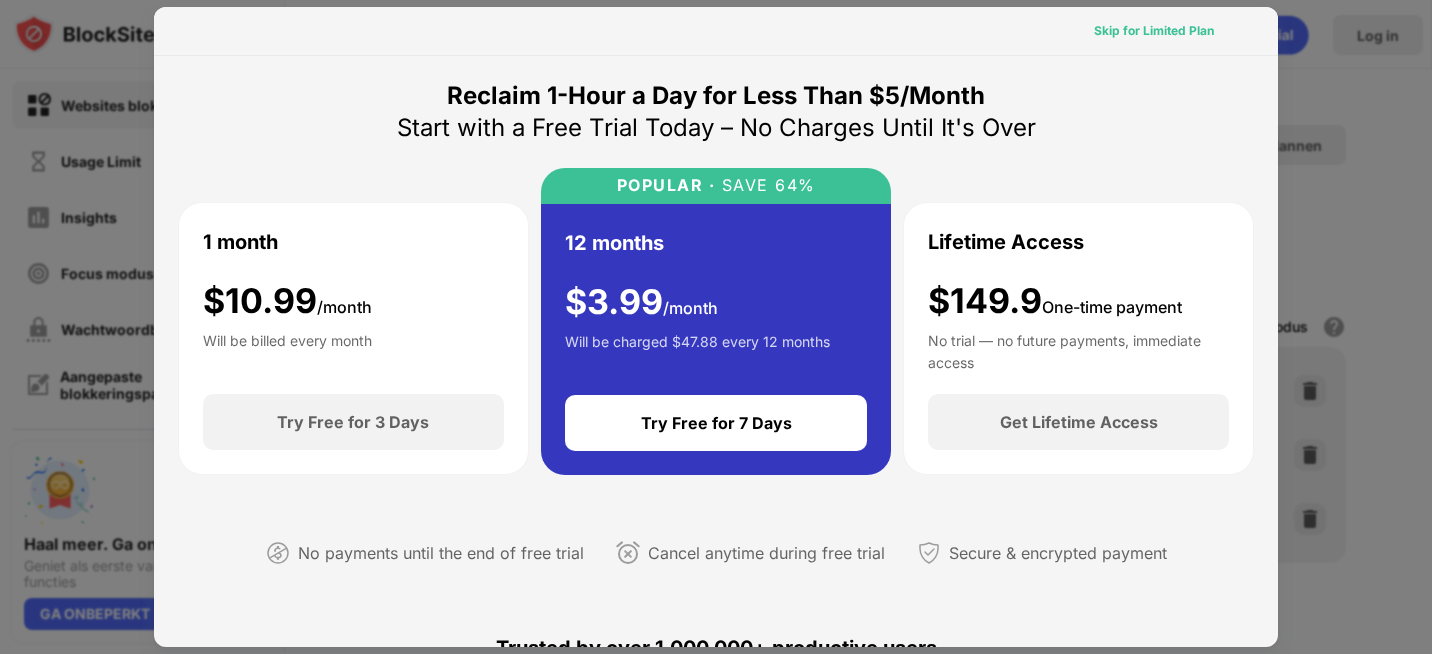 click on "Skip for Limited Plan" at bounding box center [1154, 31] 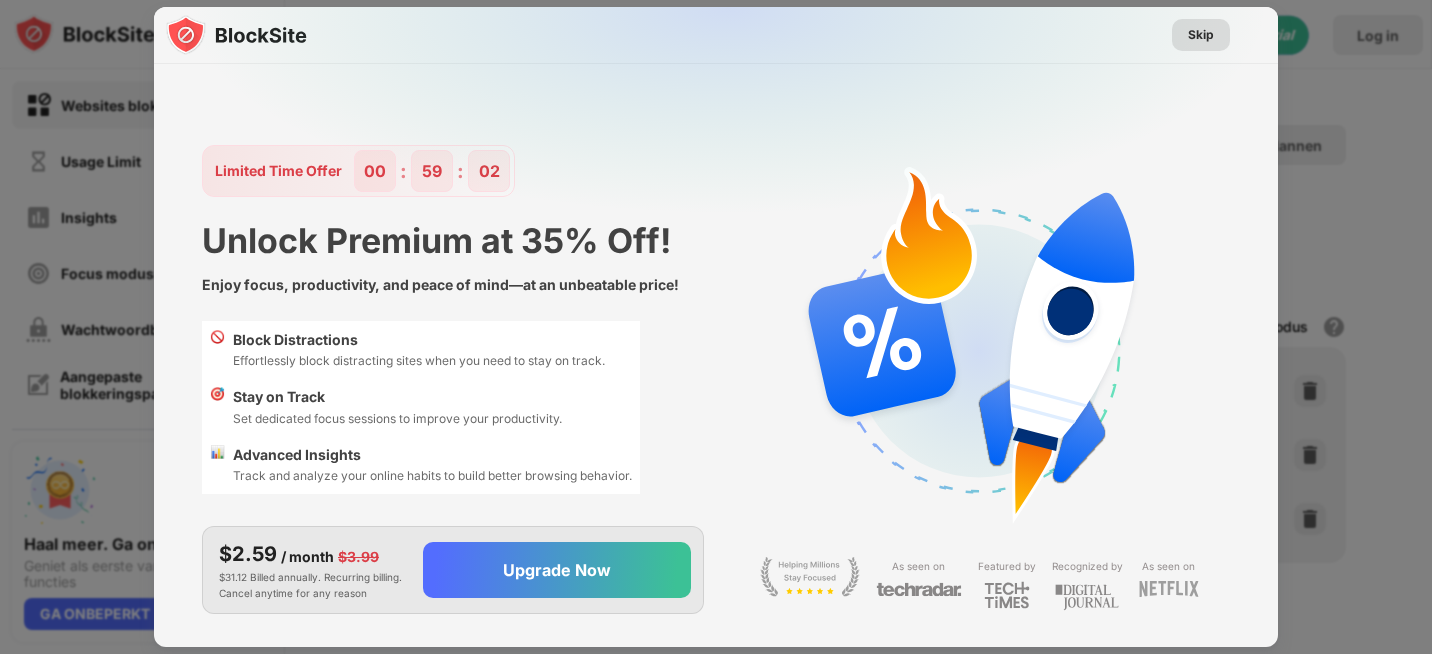 click on "Skip" at bounding box center [1201, 35] 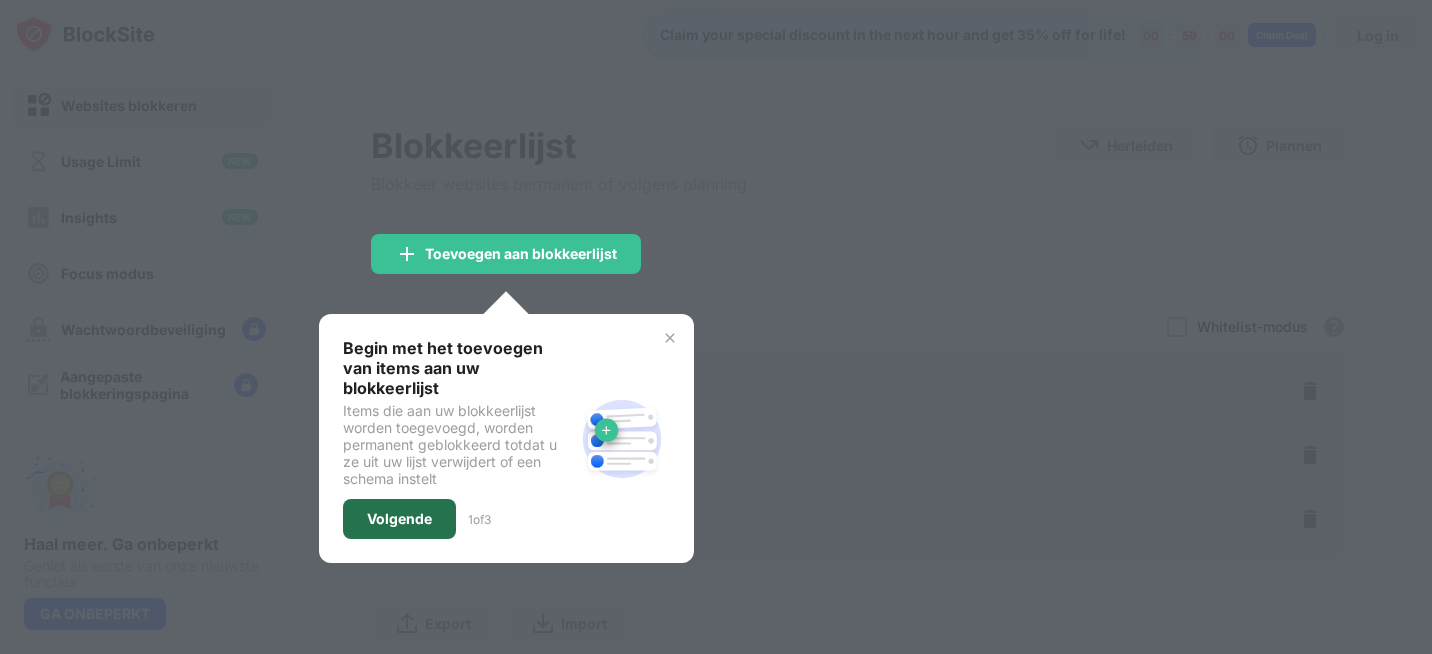 click on "Volgende" at bounding box center (399, 519) 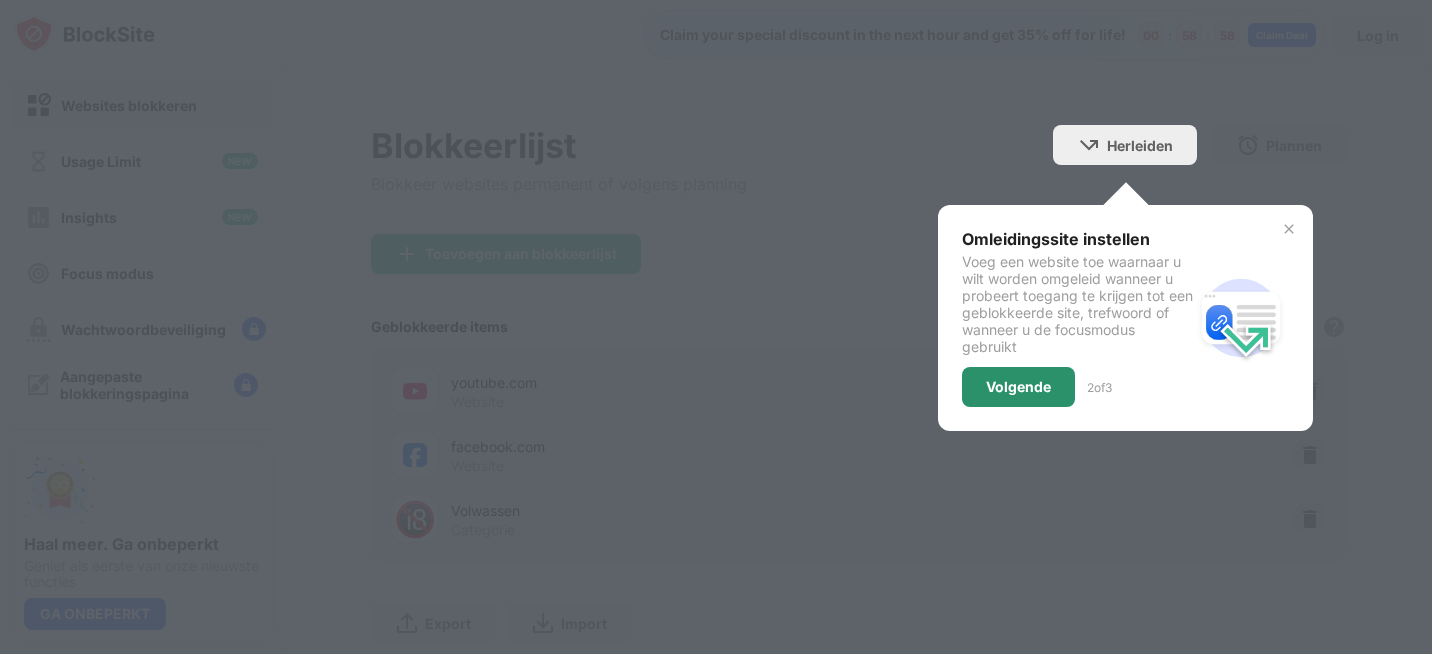 click on "Volgende" at bounding box center [1018, 387] 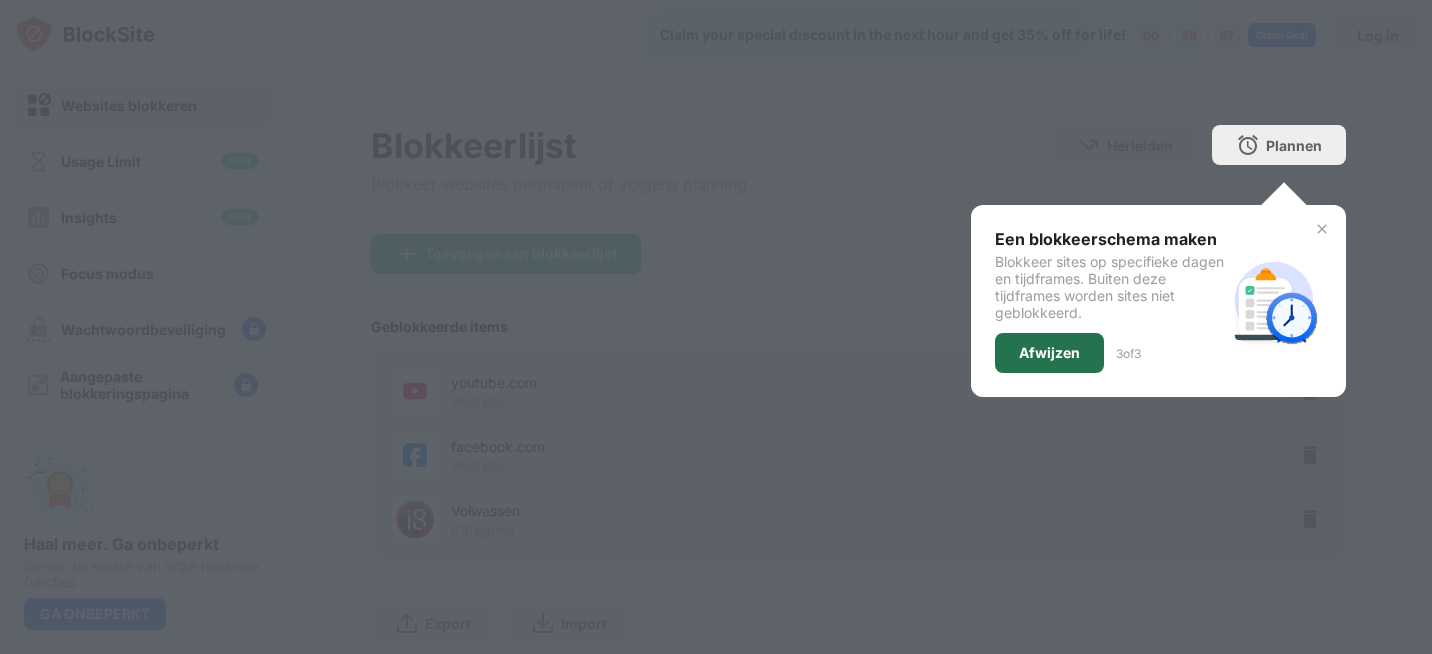 click on "Afwijzen" at bounding box center [1049, 353] 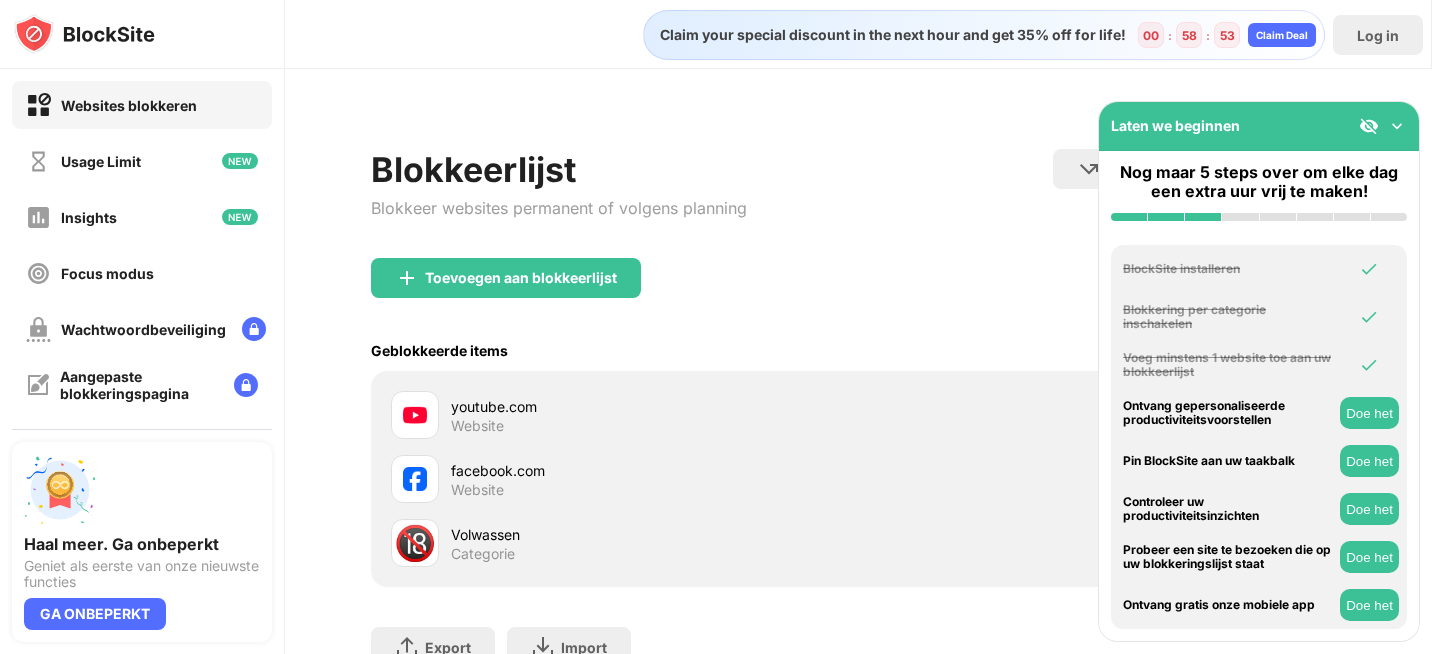 click at bounding box center (1397, 126) 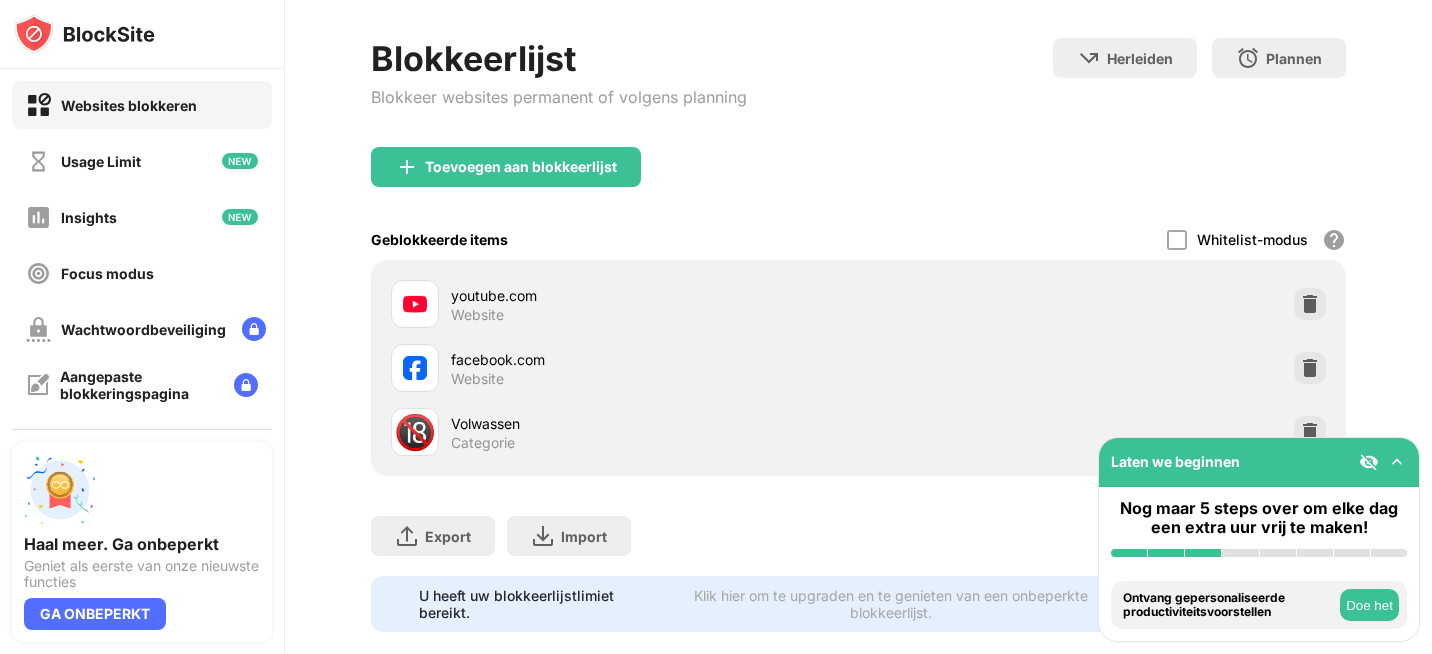 scroll, scrollTop: 159, scrollLeft: 0, axis: vertical 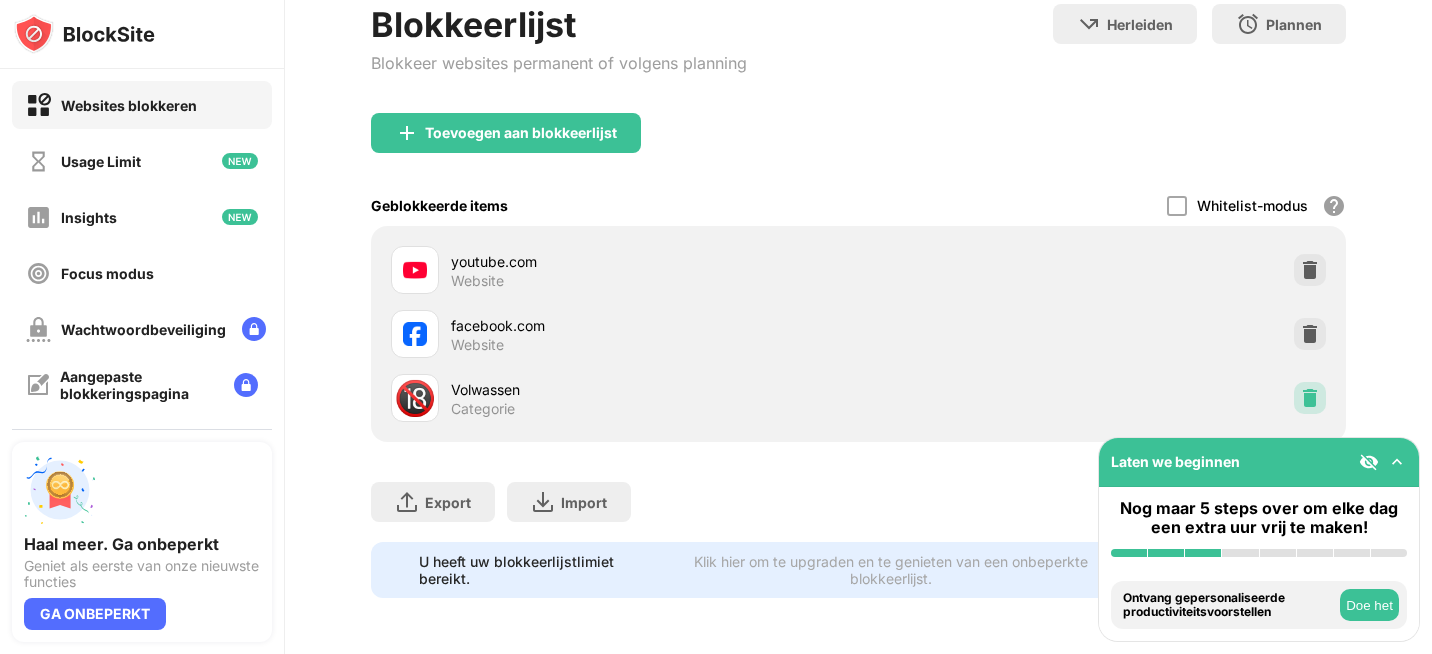 click at bounding box center [1310, 398] 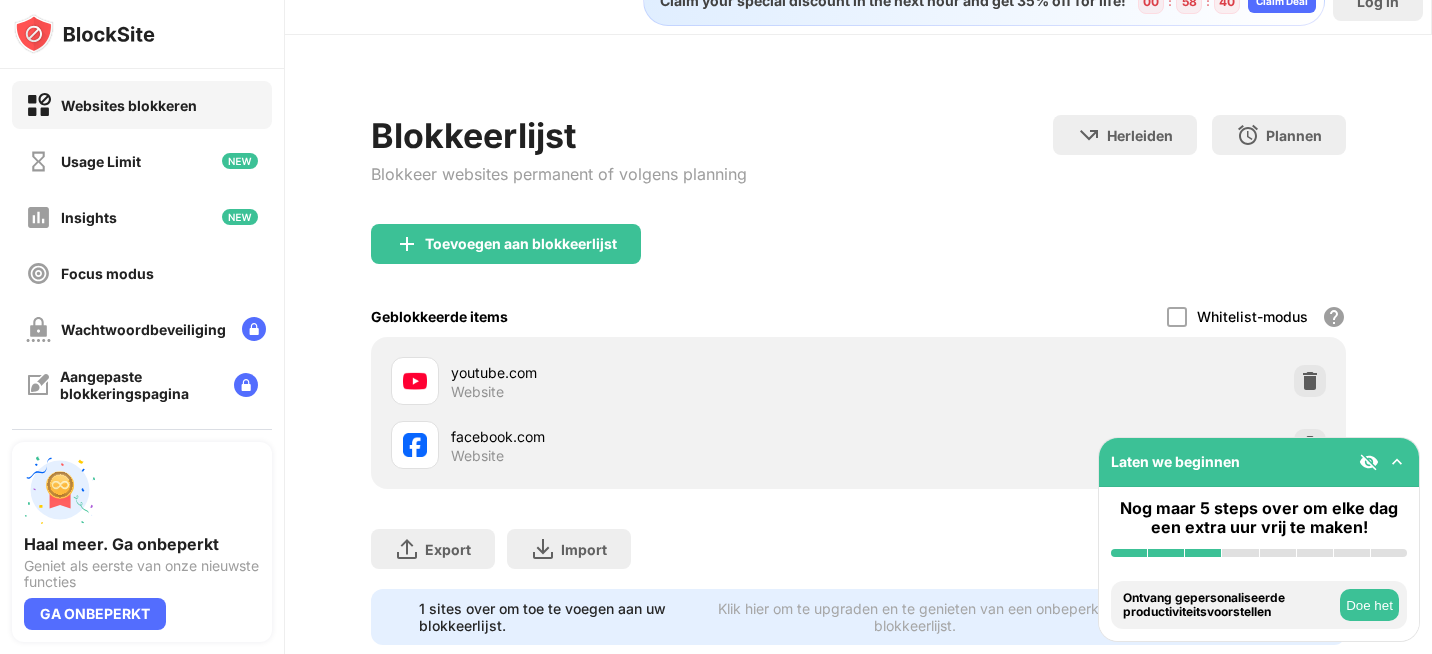 scroll, scrollTop: 33, scrollLeft: 0, axis: vertical 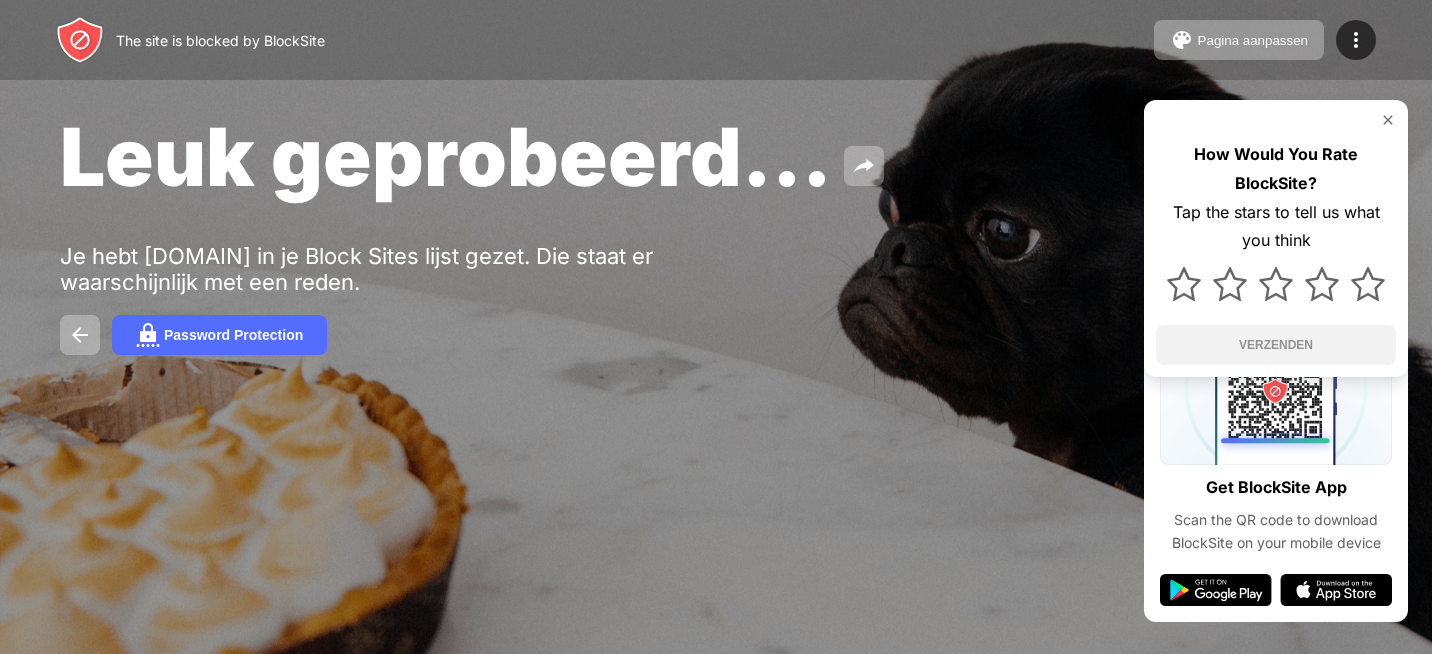 click on "Leuk geprobeerd... Je hebt facebook.com in je Block Sites lijst gezet. Die staat er waarschijnlijk met een reden. Password Protection How Would You Rate BlockSite? Tap the stars to tell us what you think VERZENDEN" at bounding box center (716, 231) 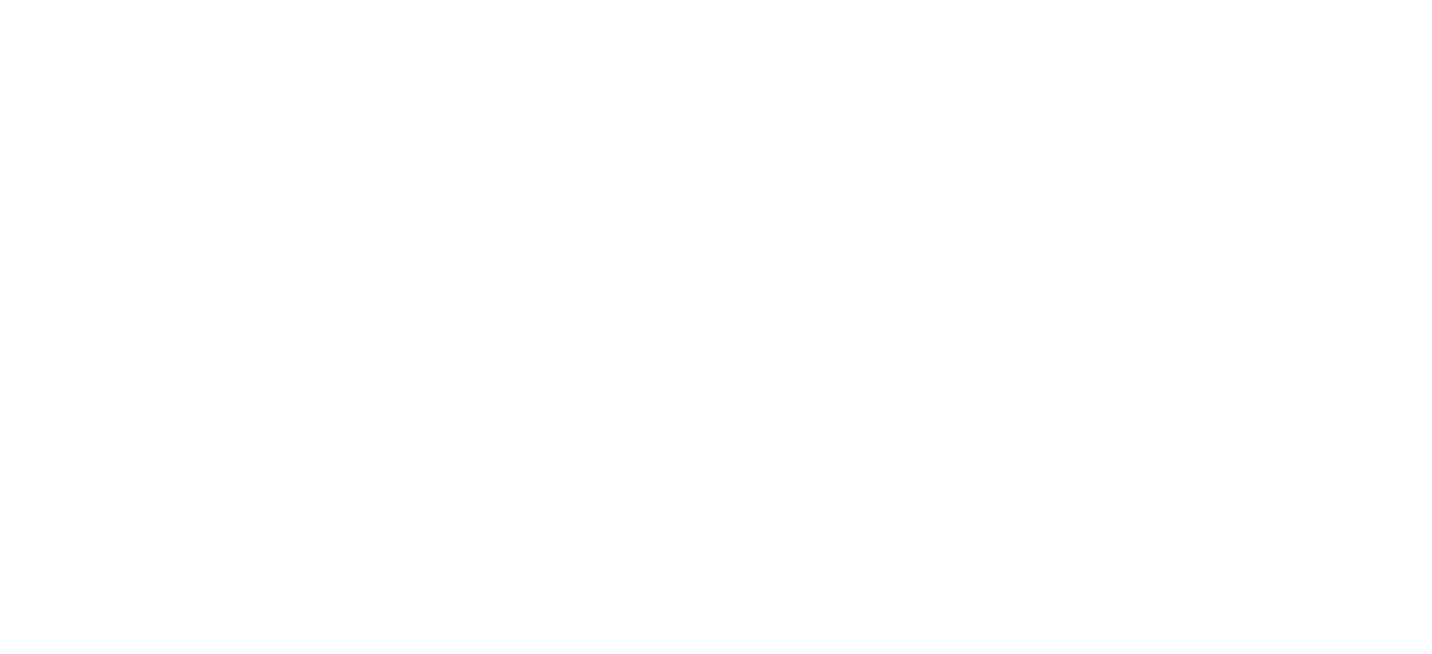 scroll, scrollTop: 0, scrollLeft: 0, axis: both 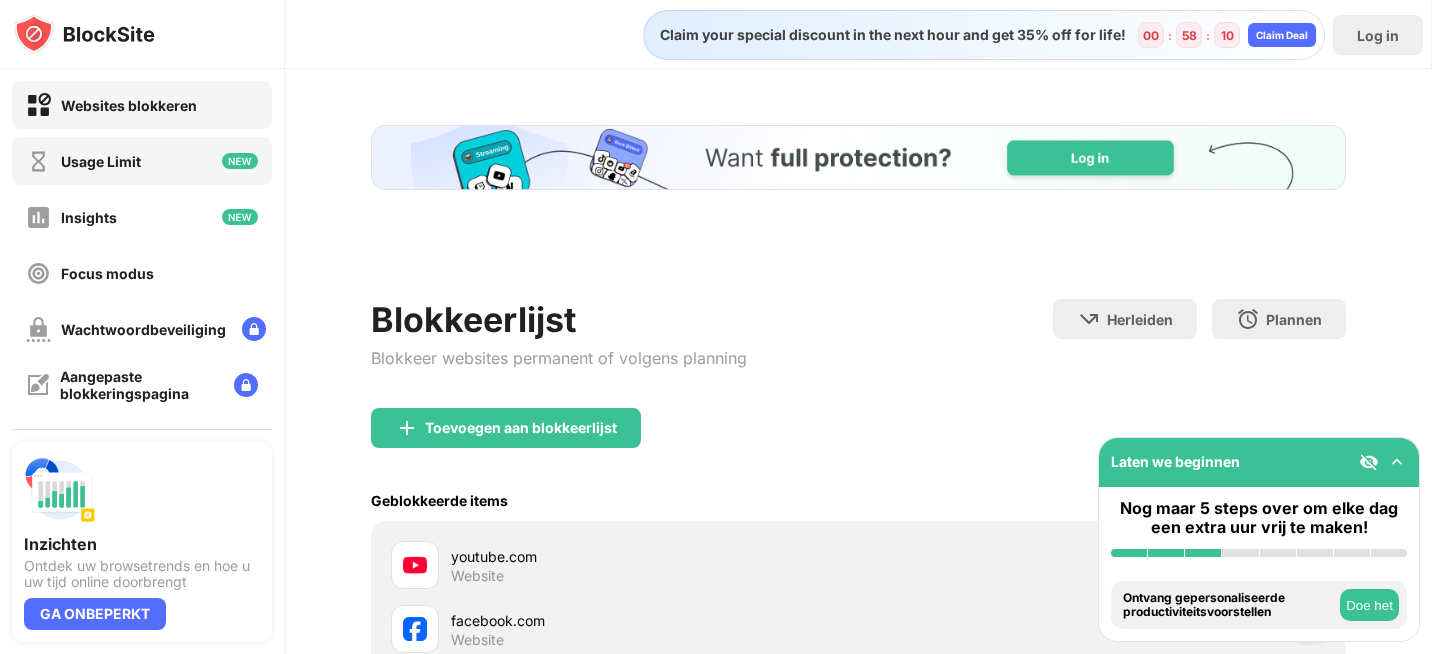 click on "Usage Limit" at bounding box center (142, 161) 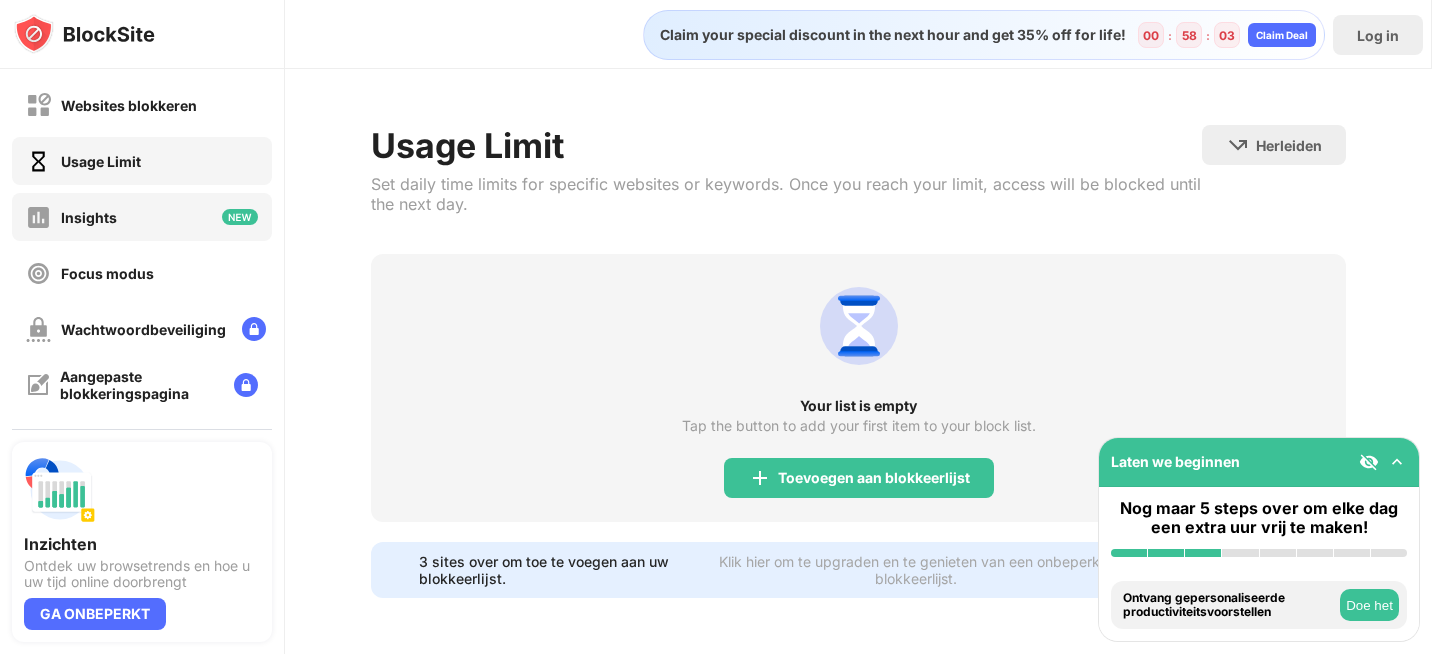 click on "Insights" at bounding box center (142, 217) 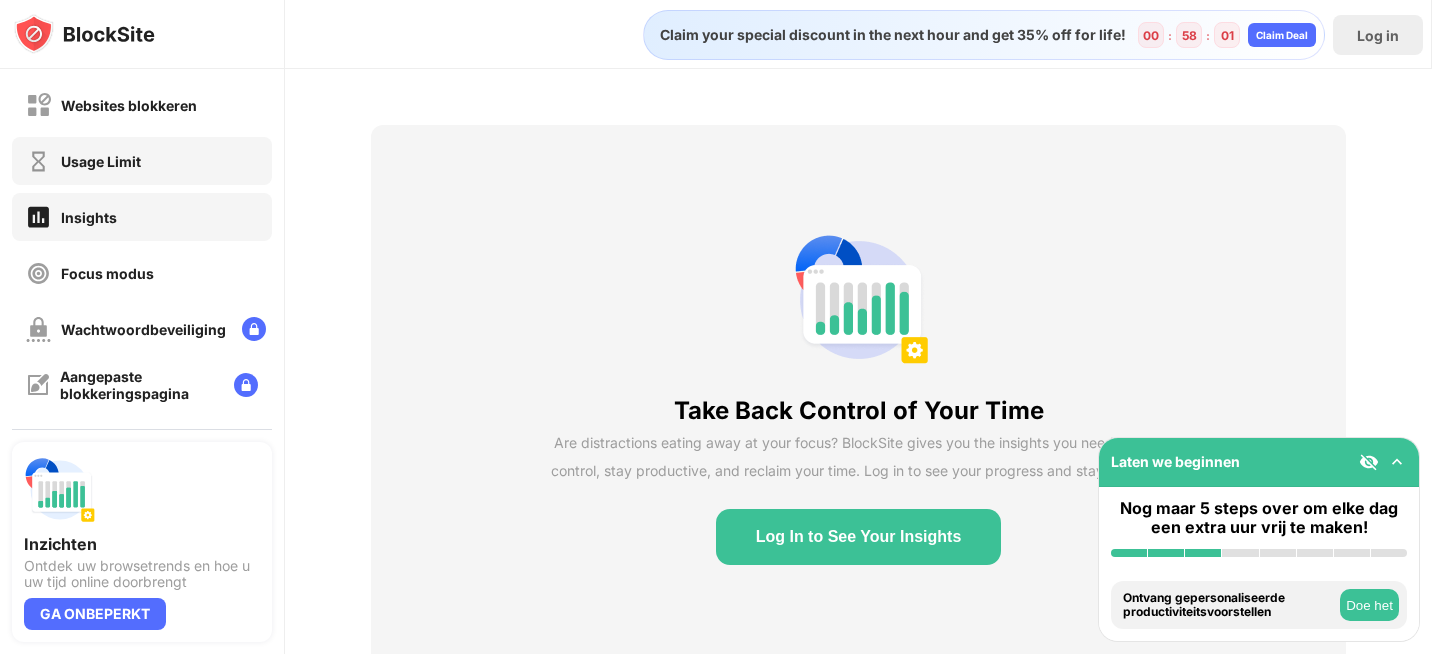 click on "Usage Limit" at bounding box center (83, 161) 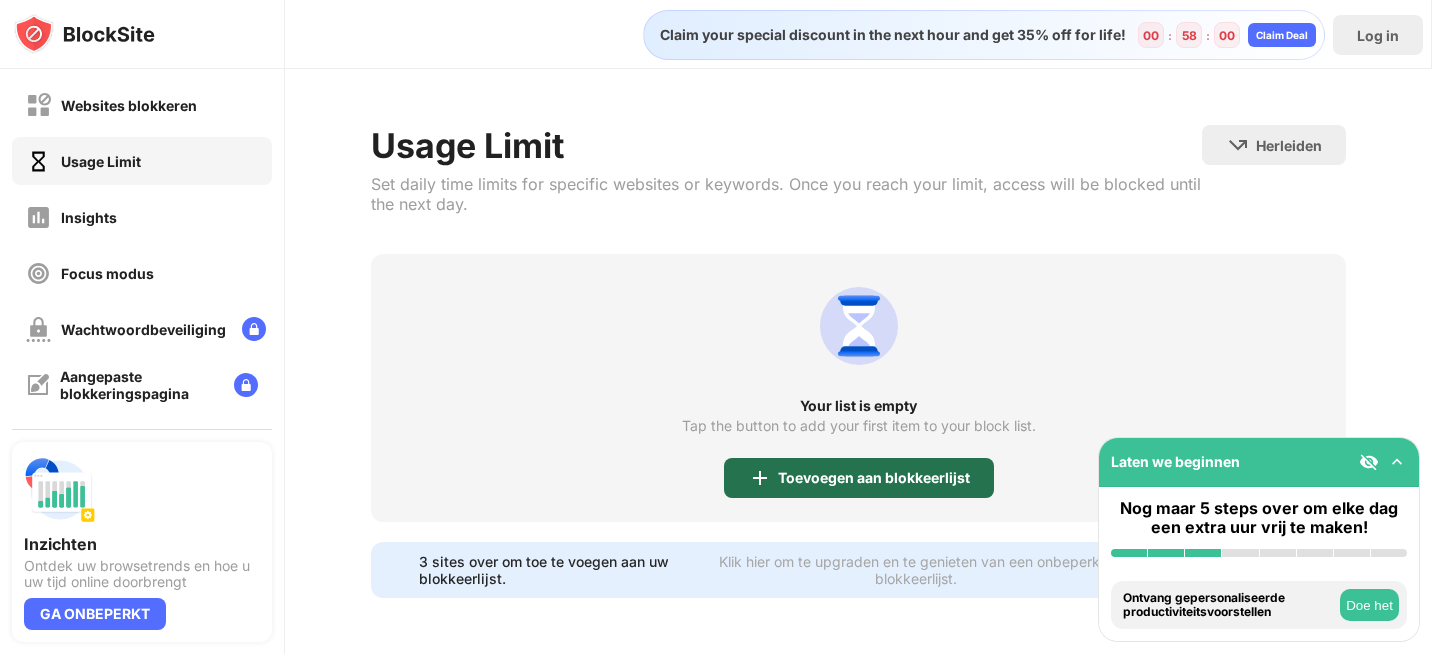 click on "Toevoegen aan blokkeerlijst" at bounding box center (859, 478) 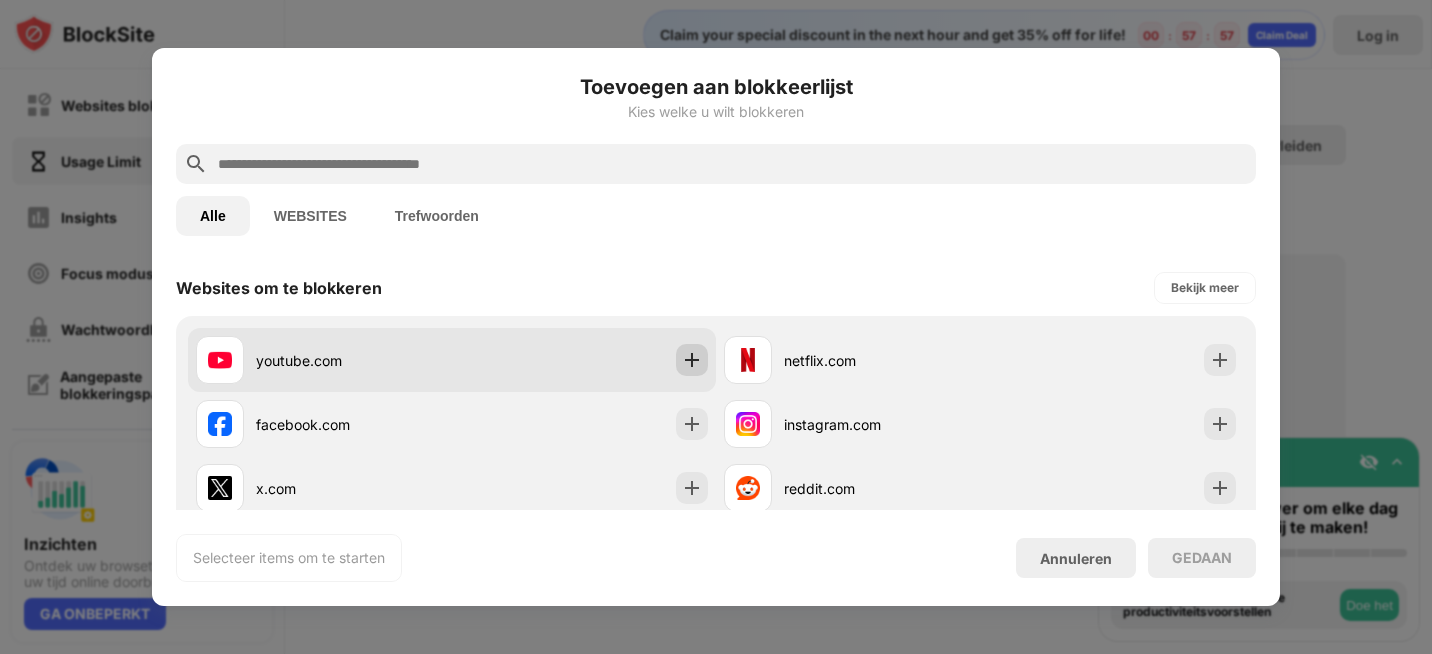 click at bounding box center [692, 360] 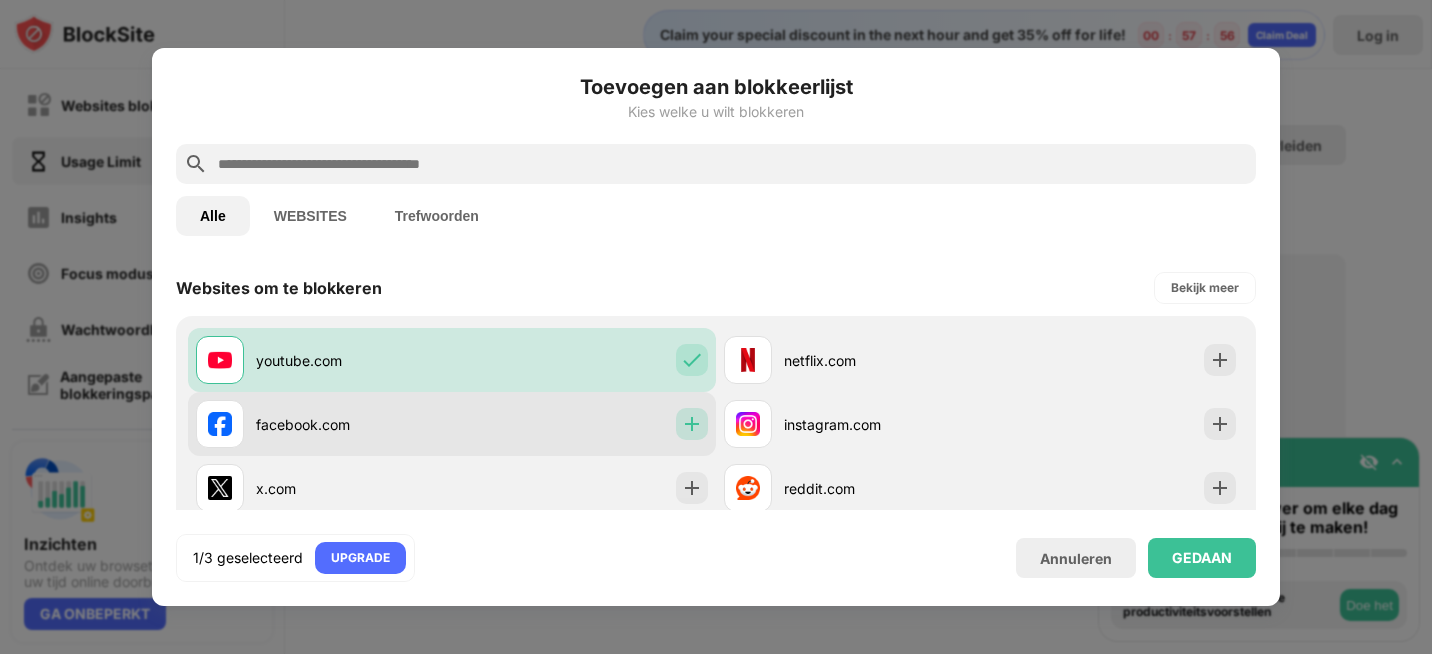 click at bounding box center (692, 424) 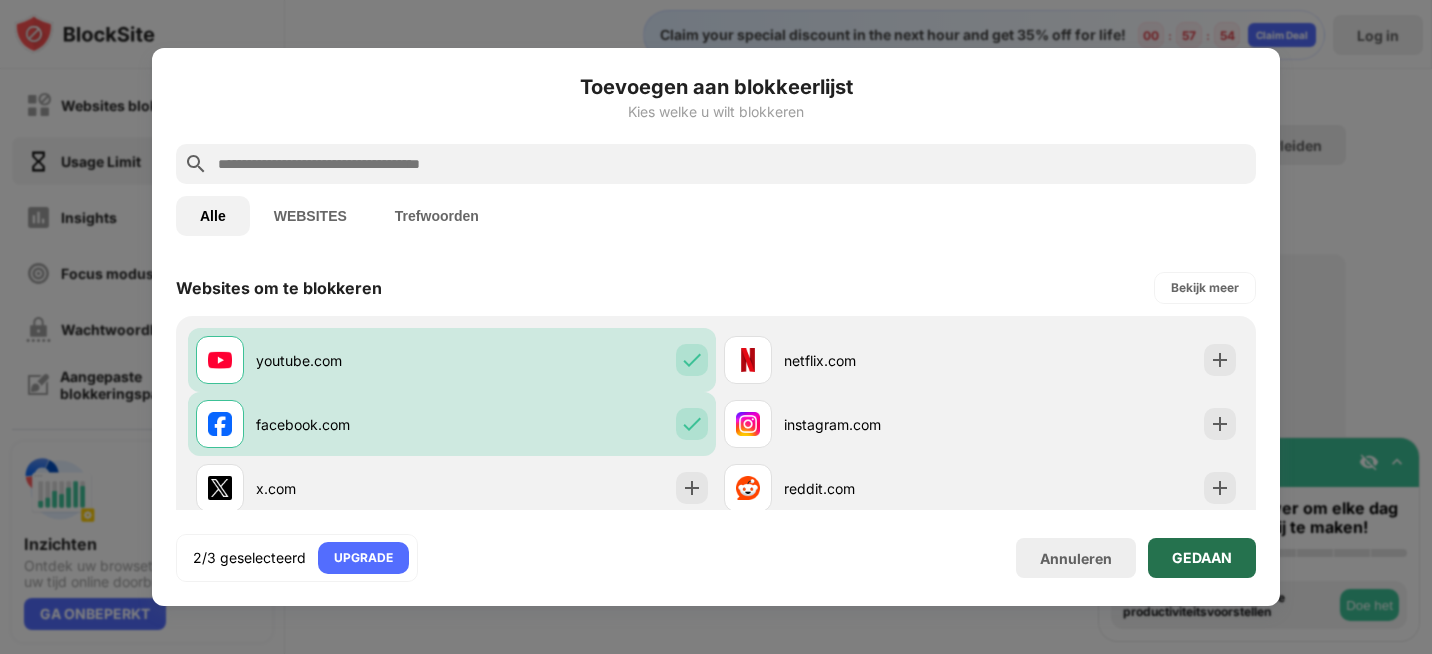 click on "GEDAAN" at bounding box center [1202, 558] 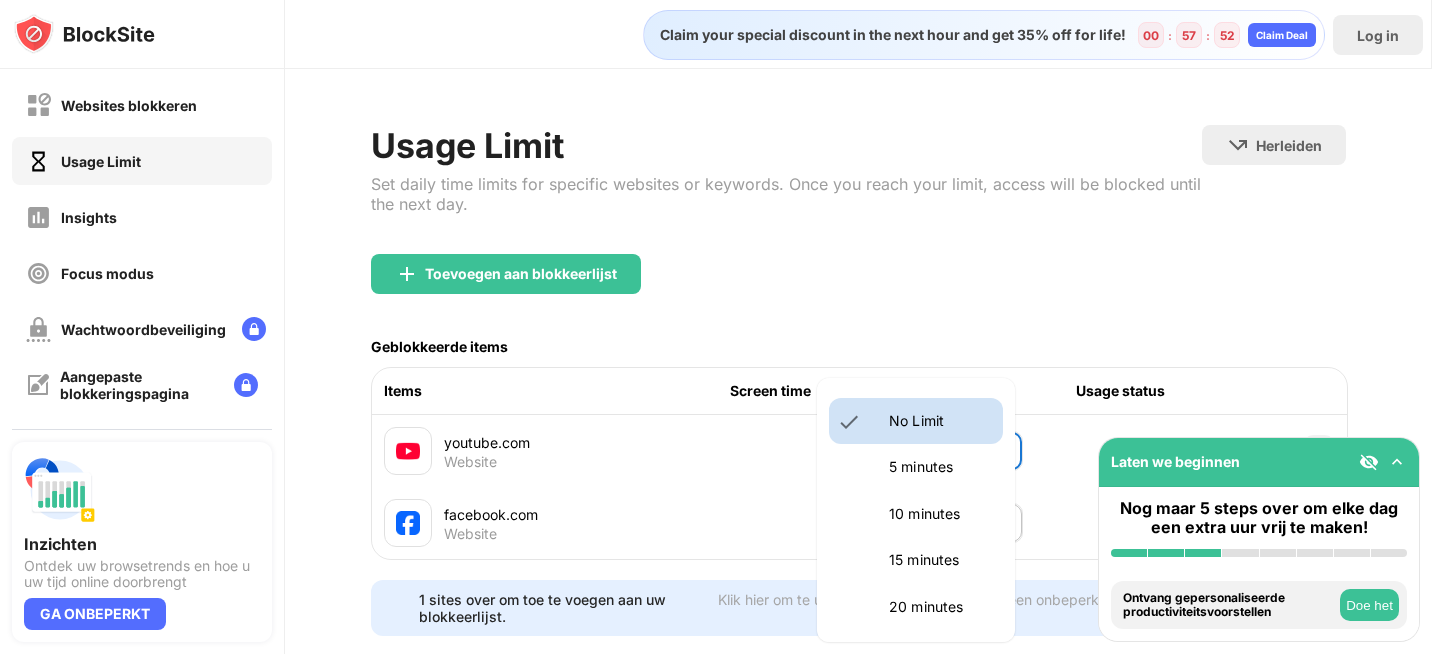 click on "Websites blokkeren Usage Limit Insights Focus modus Wachtwoordbeveiliging Aangepaste blokkeringspagina Instellingen Over Blokkeren Synchroniseer met andere apparaten Gehandicapt Inzichten Ontdek uw browsetrends en hoe u uw tijd online doorbrengt  GA ONBEPERKT Laten we beginnen Nog maar 5 steps over om elke dag een extra uur vrij te maken! BlockSite installeren Blokkering per categorie inschakelen Voeg minstens 1 website toe aan uw blokkeerlijst Ontvang gepersonaliseerde productiviteitsvoorstellen Doe het Pin BlockSite aan uw taakbalk Doe het Controleer uw productiviteitsinzichten Doe het Probeer een site te bezoeken die op uw blokkeringslijst staat Doe het Ontvang gratis onze mobiele app Doe het Claim your special discount in the next hour and get 35% off for life! 00 : 57 : 52 Claim Deal Log in Usage Limit Set daily time limits for specific websites or keywords. Once you reach your limit, access will be blocked until the next day. Herleiden Klik om de herleidingswebsite in te stellen Geblokkeerde items Items" at bounding box center (716, 327) 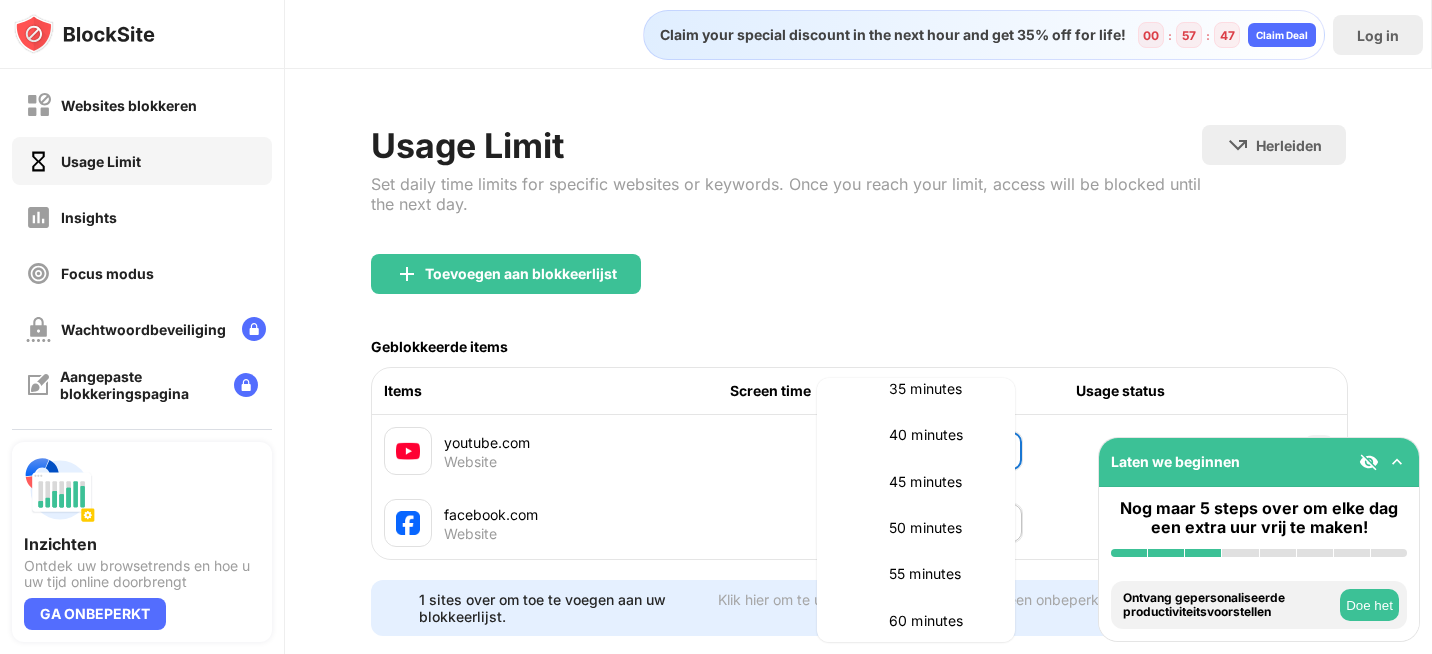 scroll, scrollTop: 492, scrollLeft: 0, axis: vertical 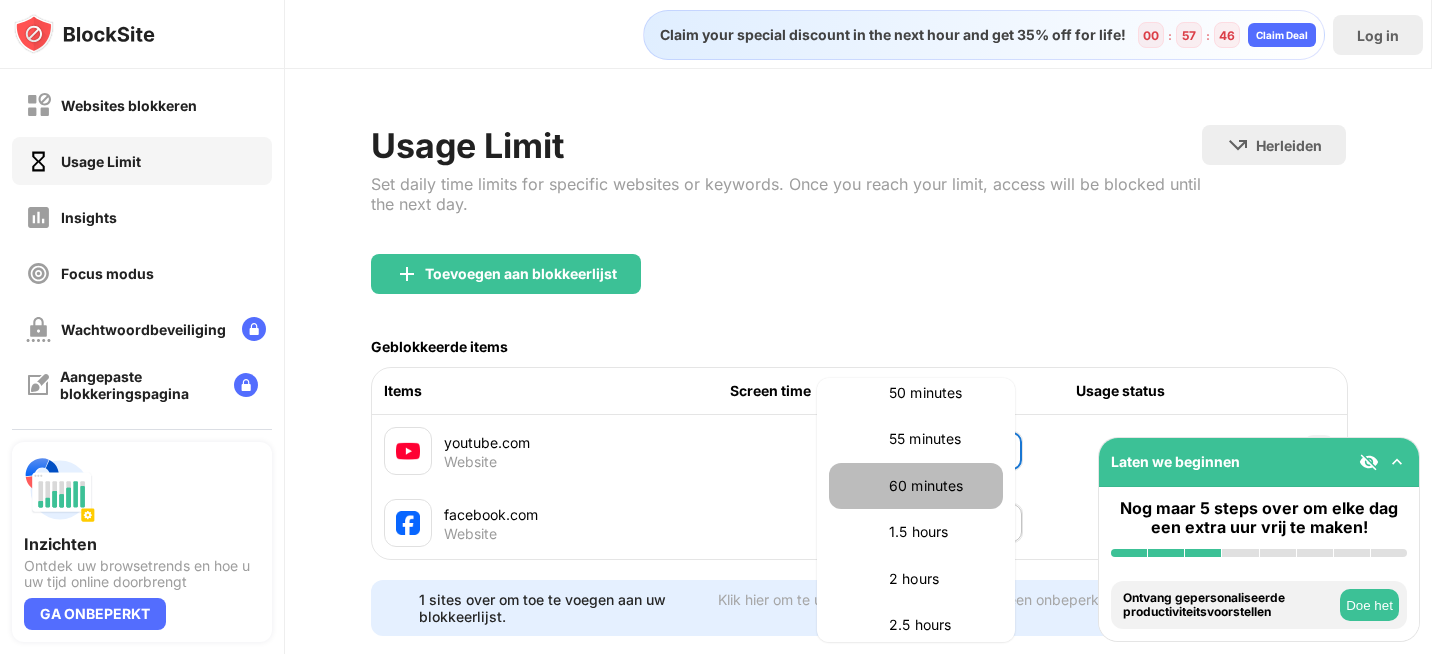 click on "60 minutes" at bounding box center [916, 486] 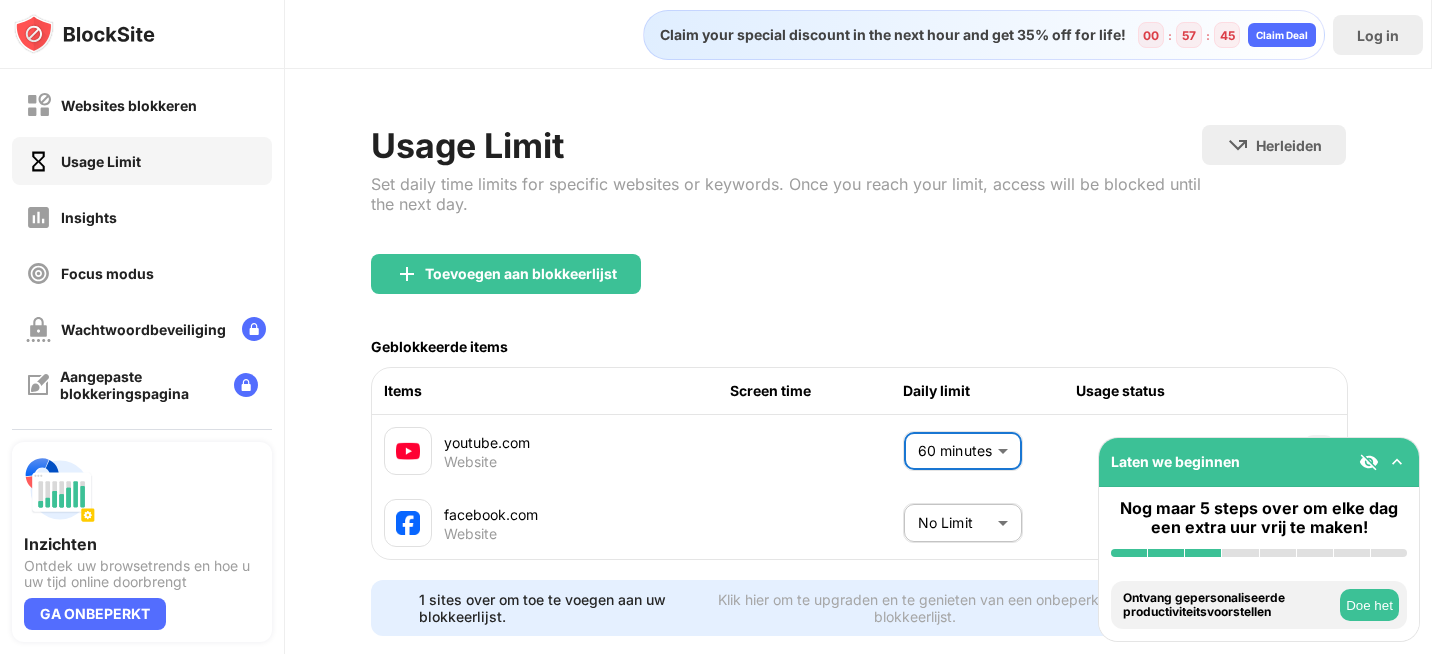 scroll, scrollTop: 60, scrollLeft: 0, axis: vertical 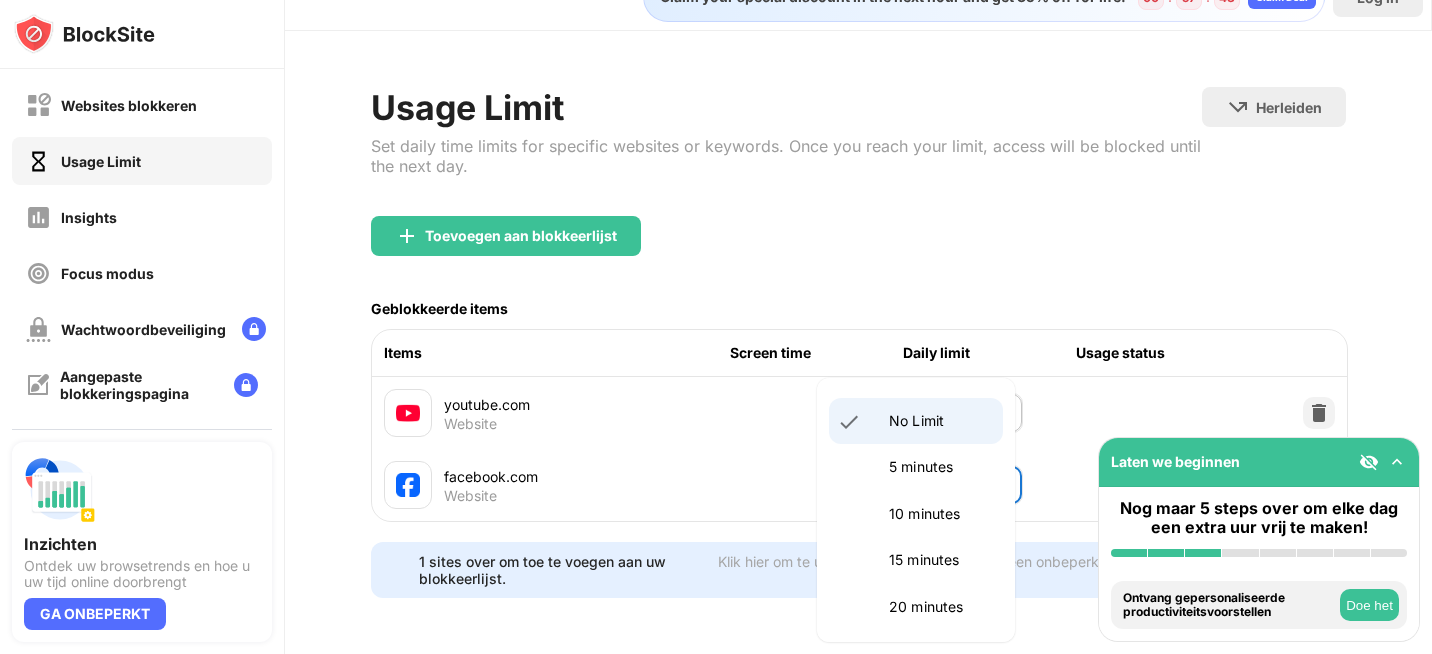 click on "Websites blokkeren Usage Limit Insights Focus modus Wachtwoordbeveiliging Aangepaste blokkeringspagina Instellingen Over Blokkeren Synchroniseer met andere apparaten Gehandicapt Inzichten Ontdek uw browsetrends en hoe u uw tijd online doorbrengt  GA ONBEPERKT Laten we beginnen Nog maar 5 steps over om elke dag een extra uur vrij te maken! BlockSite installeren Blokkering per categorie inschakelen Voeg minstens 1 website toe aan uw blokkeerlijst Ontvang gepersonaliseerde productiviteitsvoorstellen Doe het Pin BlockSite aan uw taakbalk Doe het Controleer uw productiviteitsinzichten Doe het Probeer een site te bezoeken die op uw blokkeringslijst staat Doe het Ontvang gratis onze mobiele app Doe het Claim your special discount in the next hour and get 35% off for life! 00 : 57 : 43 Claim Deal Log in Usage Limit Set daily time limits for specific websites or keywords. Once you reach your limit, access will be blocked until the next day. Herleiden Klik om de herleidingswebsite in te stellen Geblokkeerde items Items" at bounding box center (716, 327) 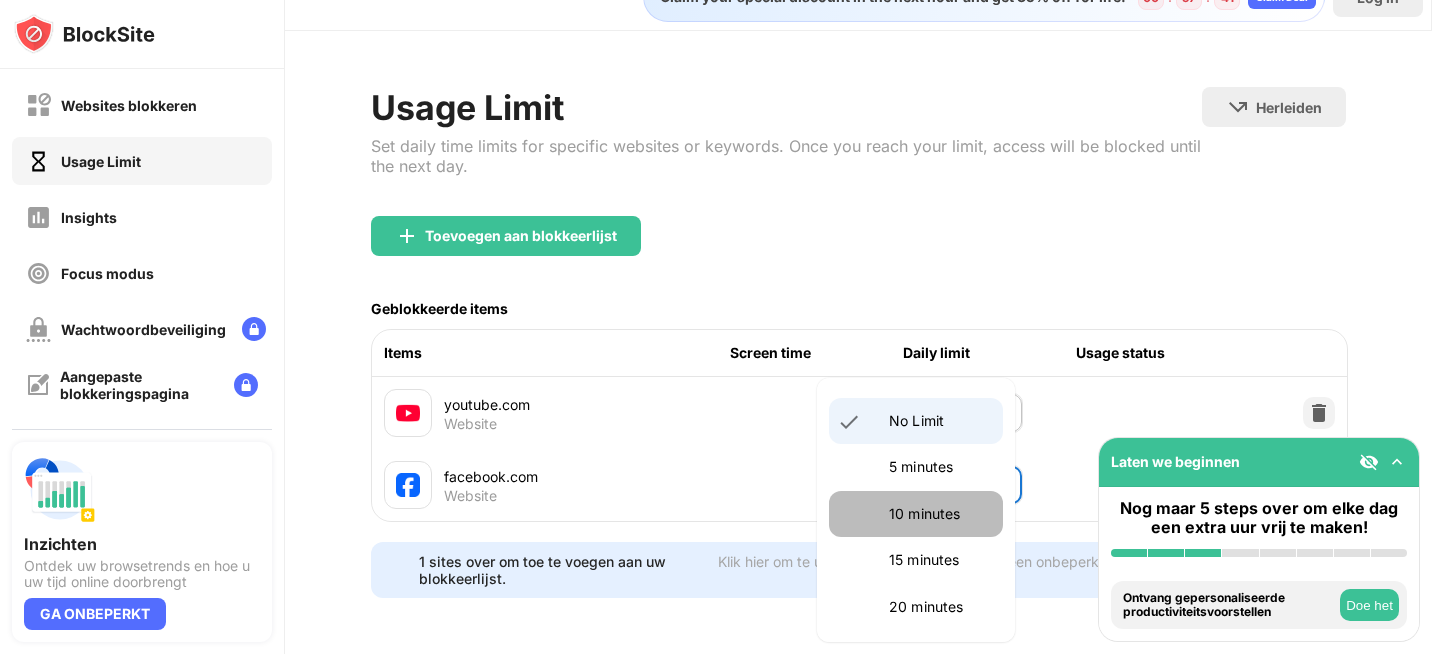 click on "10 minutes" at bounding box center [940, 514] 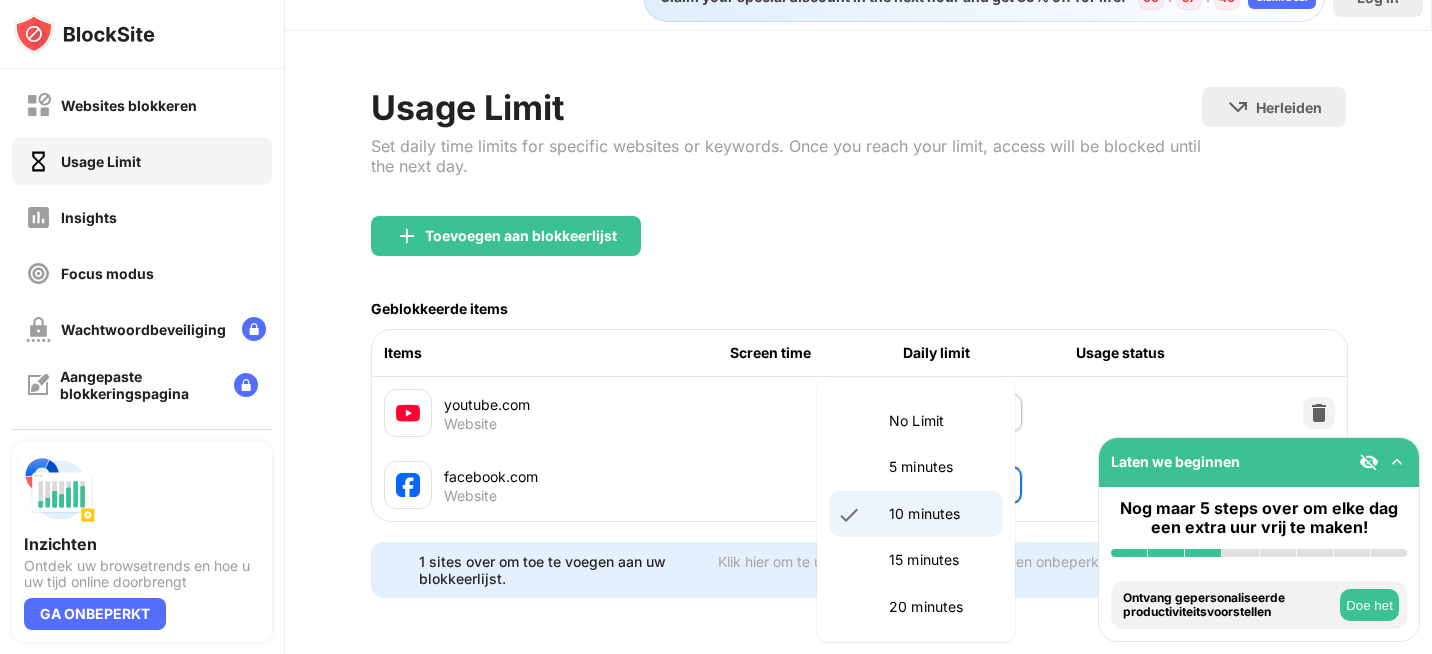 click on "Websites blokkeren Usage Limit Insights Focus modus Wachtwoordbeveiliging Aangepaste blokkeringspagina Instellingen Over Blokkeren Synchroniseer met andere apparaten Gehandicapt Inzichten Ontdek uw browsetrends en hoe u uw tijd online doorbrengt  GA ONBEPERKT Laten we beginnen Nog maar 5 steps over om elke dag een extra uur vrij te maken! BlockSite installeren Blokkering per categorie inschakelen Voeg minstens 1 website toe aan uw blokkeerlijst Ontvang gepersonaliseerde productiviteitsvoorstellen Doe het Pin BlockSite aan uw taakbalk Doe het Controleer uw productiviteitsinzichten Doe het Probeer een site te bezoeken die op uw blokkeringslijst staat Doe het Ontvang gratis onze mobiele app Doe het Claim your special discount in the next hour and get 35% off for life! 00 : 57 : 40 Claim Deal Log in Usage Limit Set daily time limits for specific websites or keywords. Once you reach your limit, access will be blocked until the next day. Herleiden Klik om de herleidingswebsite in te stellen Geblokkeerde items Items" at bounding box center [716, 327] 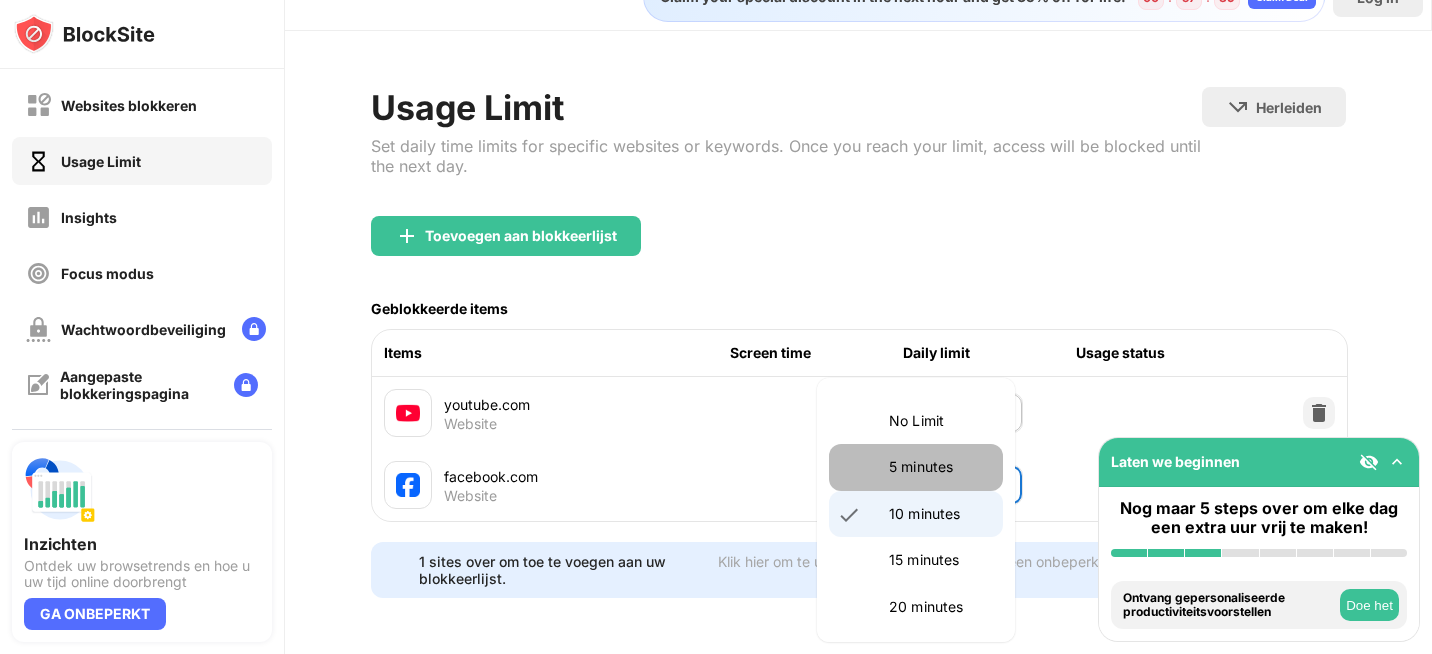 click on "5 minutes" at bounding box center (940, 467) 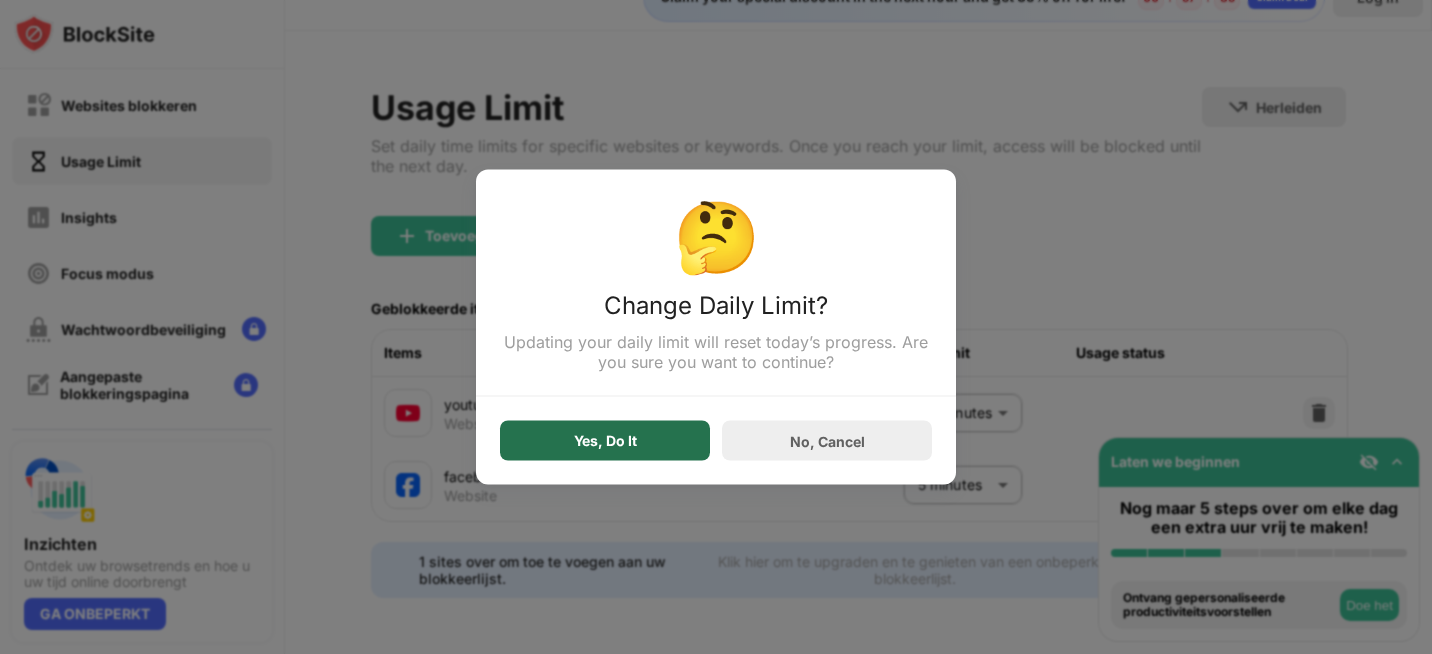 click on "Yes, Do It" at bounding box center [605, 441] 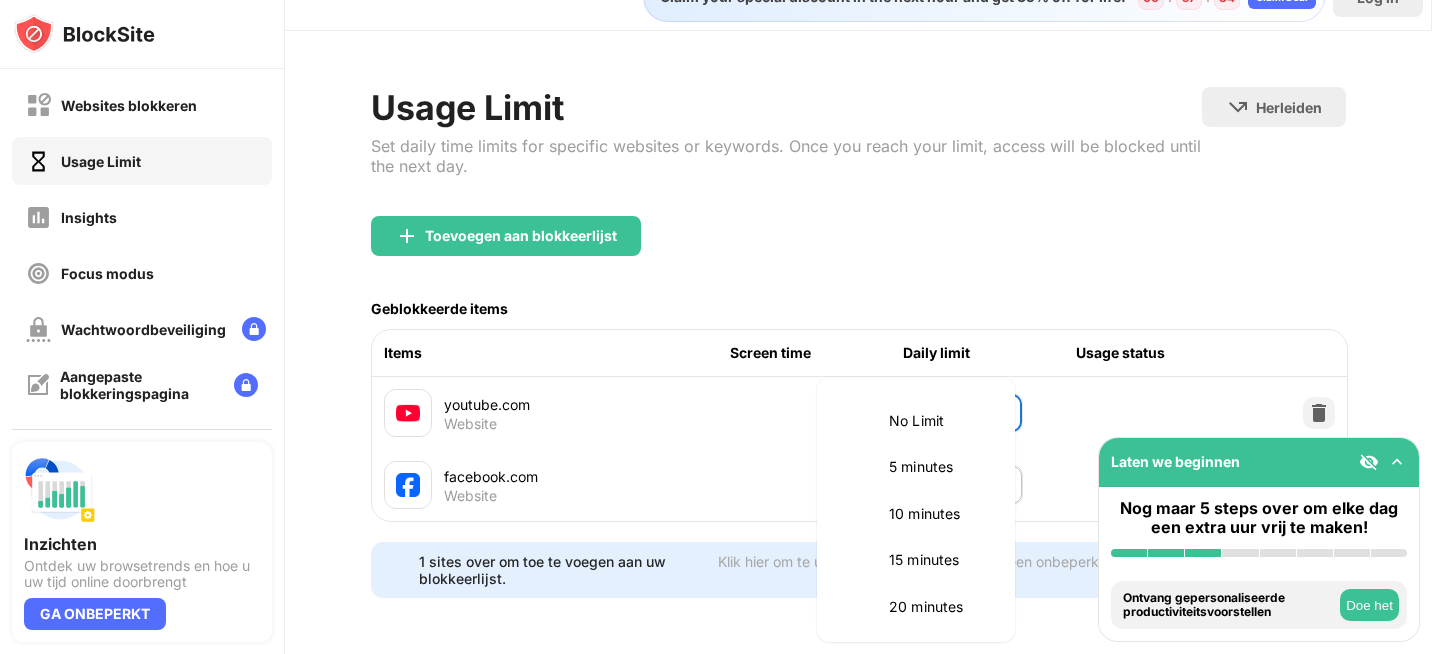 click on "Websites blokkeren Usage Limit Insights Focus modus Wachtwoordbeveiliging Aangepaste blokkeringspagina Instellingen Over Blokkeren Synchroniseer met andere apparaten Gehandicapt Inzichten Ontdek uw browsetrends en hoe u uw tijd online doorbrengt  GA ONBEPERKT Laten we beginnen Nog maar 5 steps over om elke dag een extra uur vrij te maken! BlockSite installeren Blokkering per categorie inschakelen Voeg minstens 1 website toe aan uw blokkeerlijst Ontvang gepersonaliseerde productiviteitsvoorstellen Doe het Pin BlockSite aan uw taakbalk Doe het Controleer uw productiviteitsinzichten Doe het Probeer een site te bezoeken die op uw blokkeringslijst staat Doe het Ontvang gratis onze mobiele app Doe het Claim your special discount in the next hour and get 35% off for life! 00 : 57 : 34 Claim Deal Log in Usage Limit Set daily time limits for specific websites or keywords. Once you reach your limit, access will be blocked until the next day. Herleiden Klik om de herleidingswebsite in te stellen Geblokkeerde items Items" at bounding box center (716, 327) 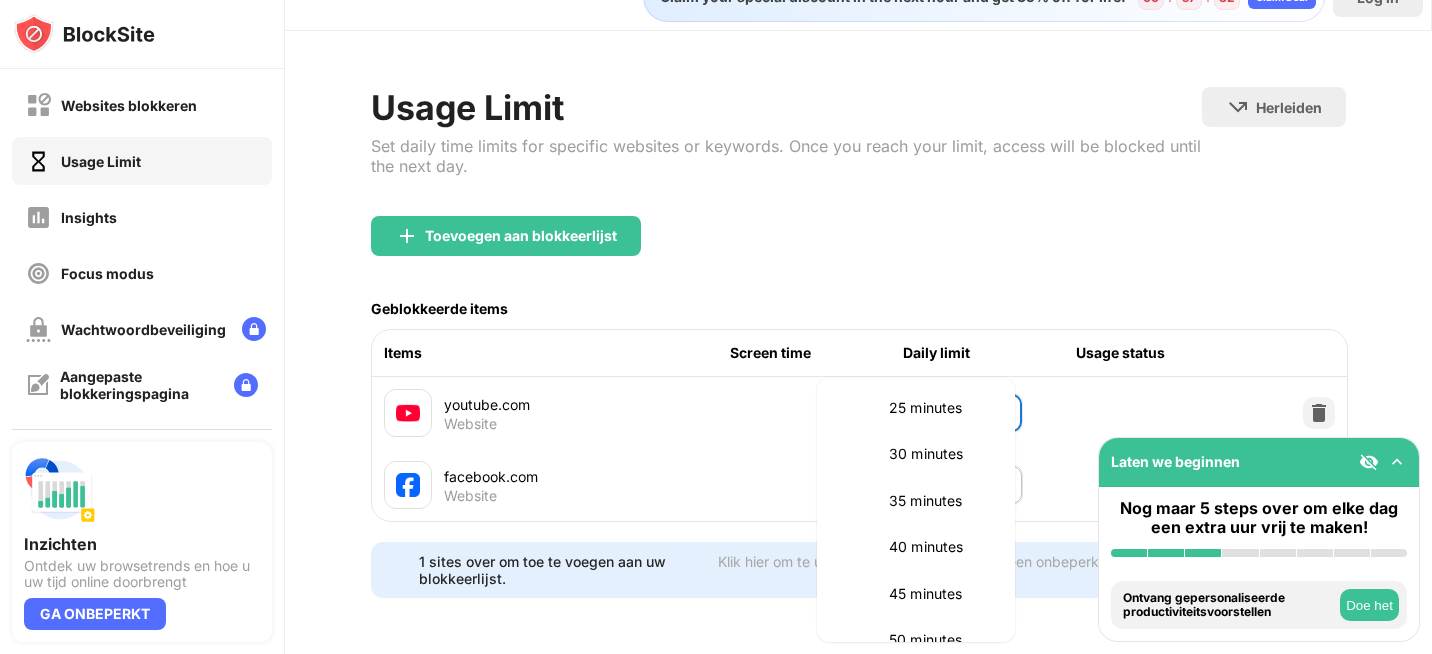 scroll, scrollTop: 243, scrollLeft: 0, axis: vertical 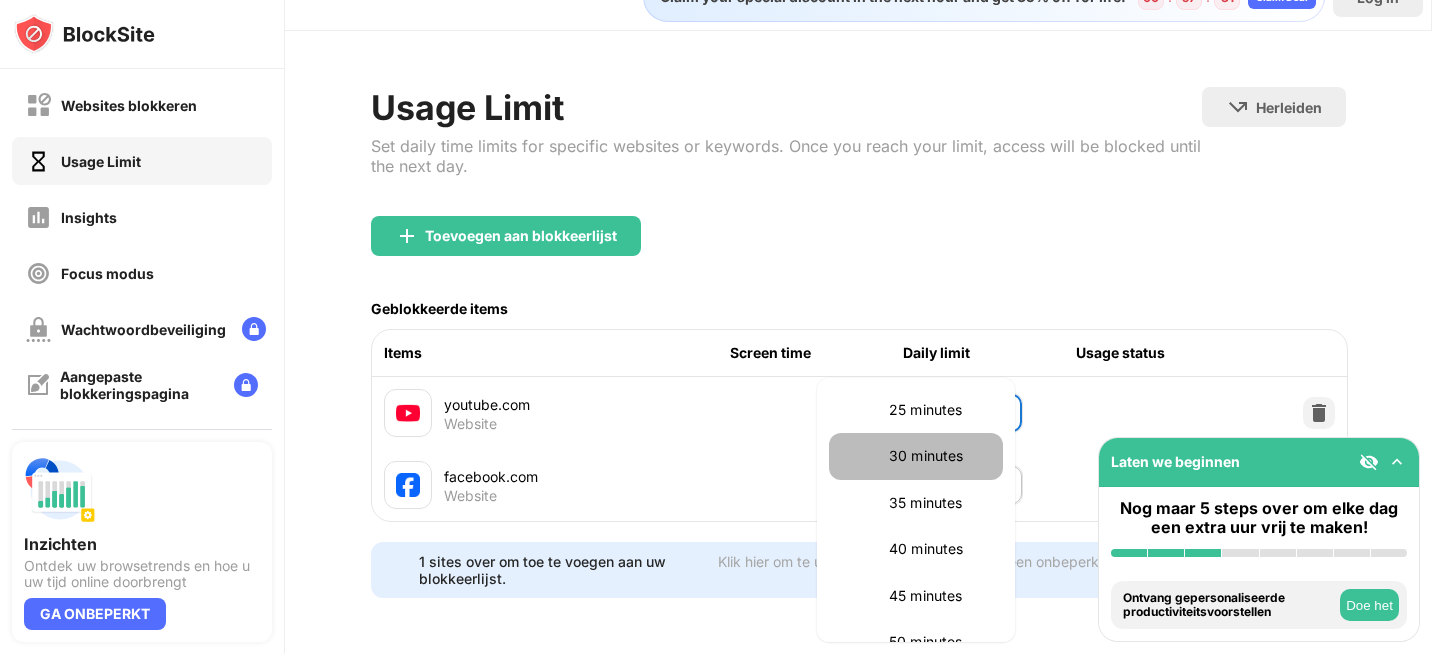 click on "30 minutes" at bounding box center (940, 456) 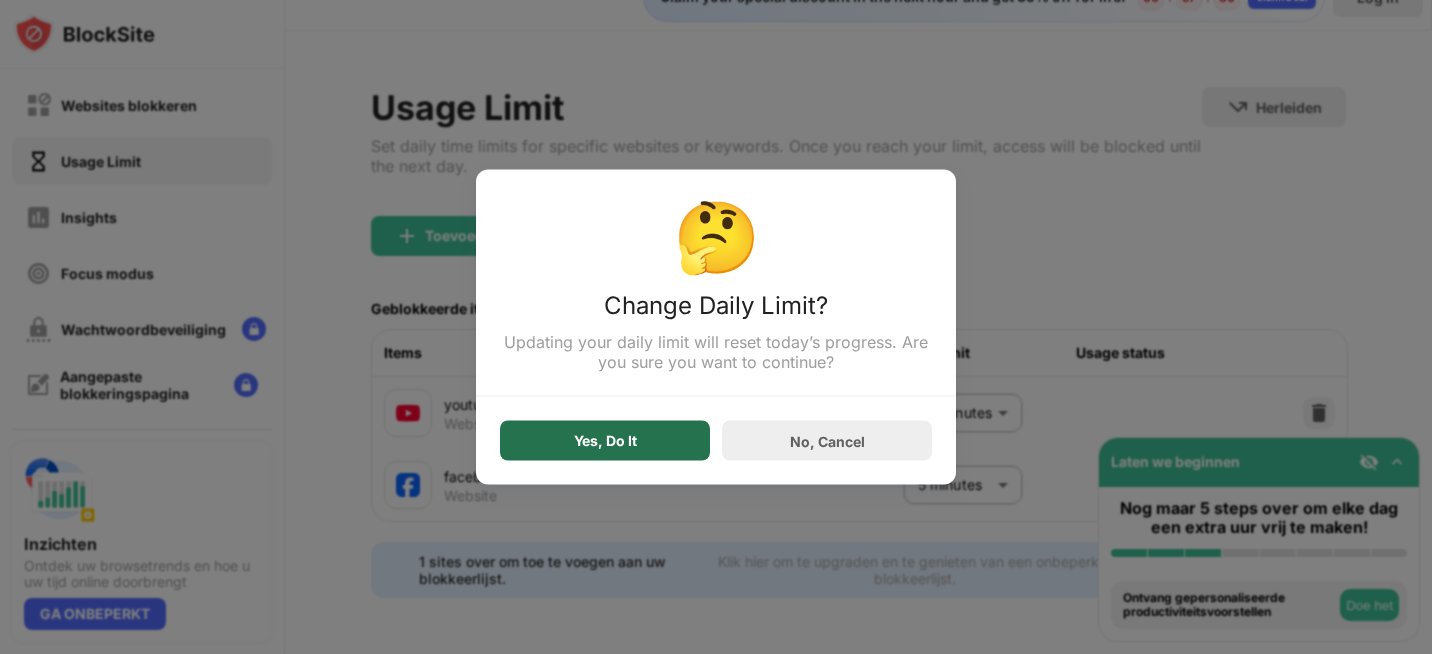 click on "Yes, Do It" at bounding box center [605, 441] 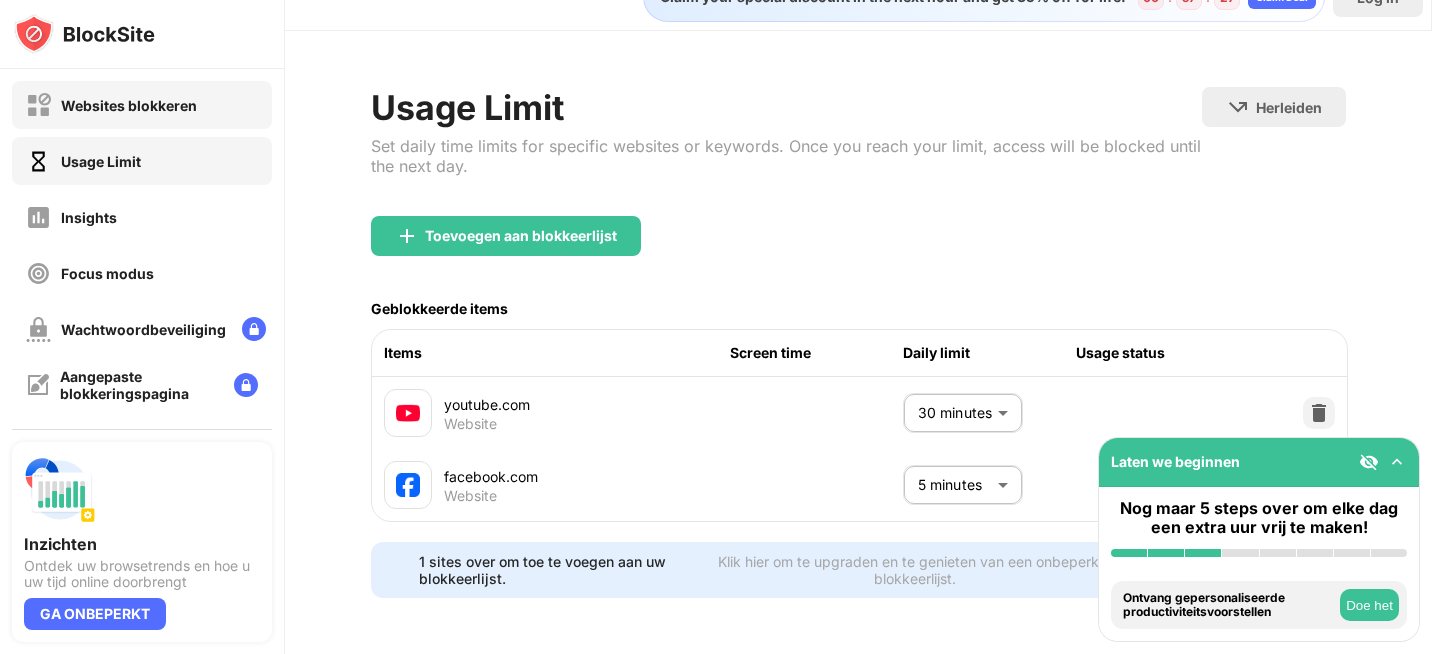 click on "Websites blokkeren" at bounding box center (142, 105) 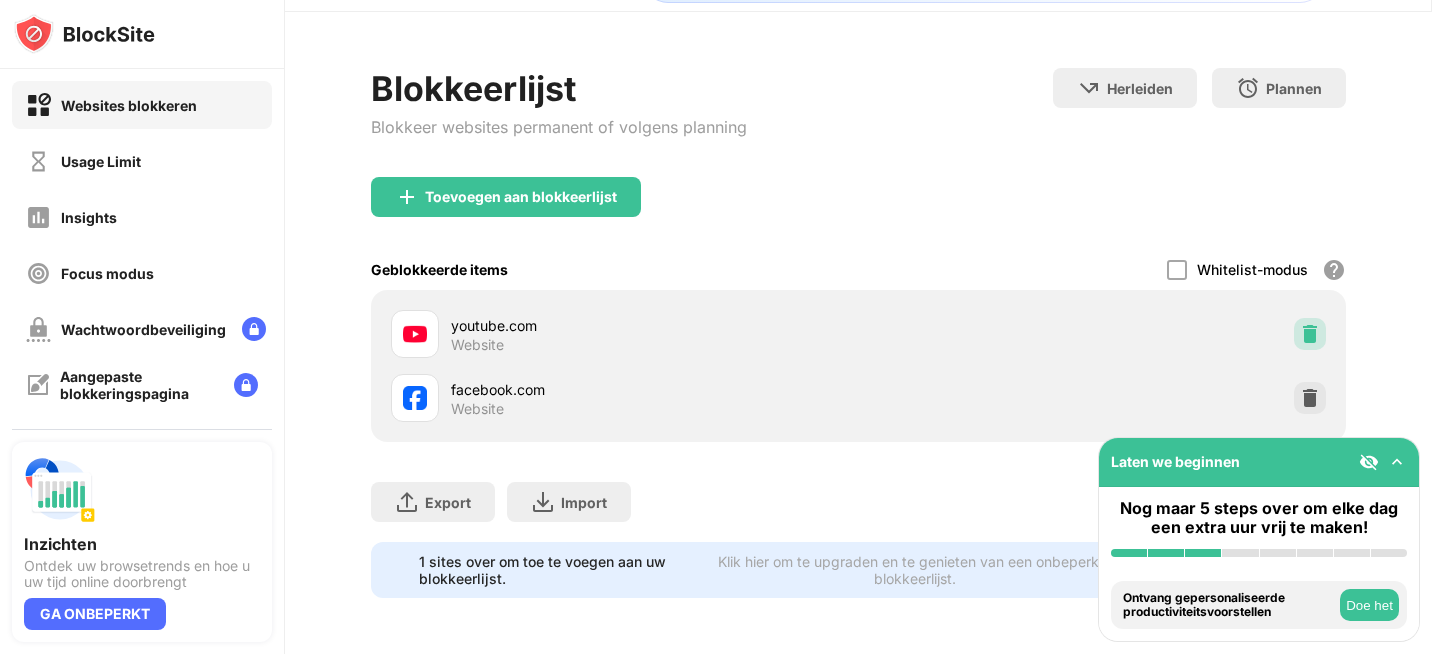 click at bounding box center [1310, 334] 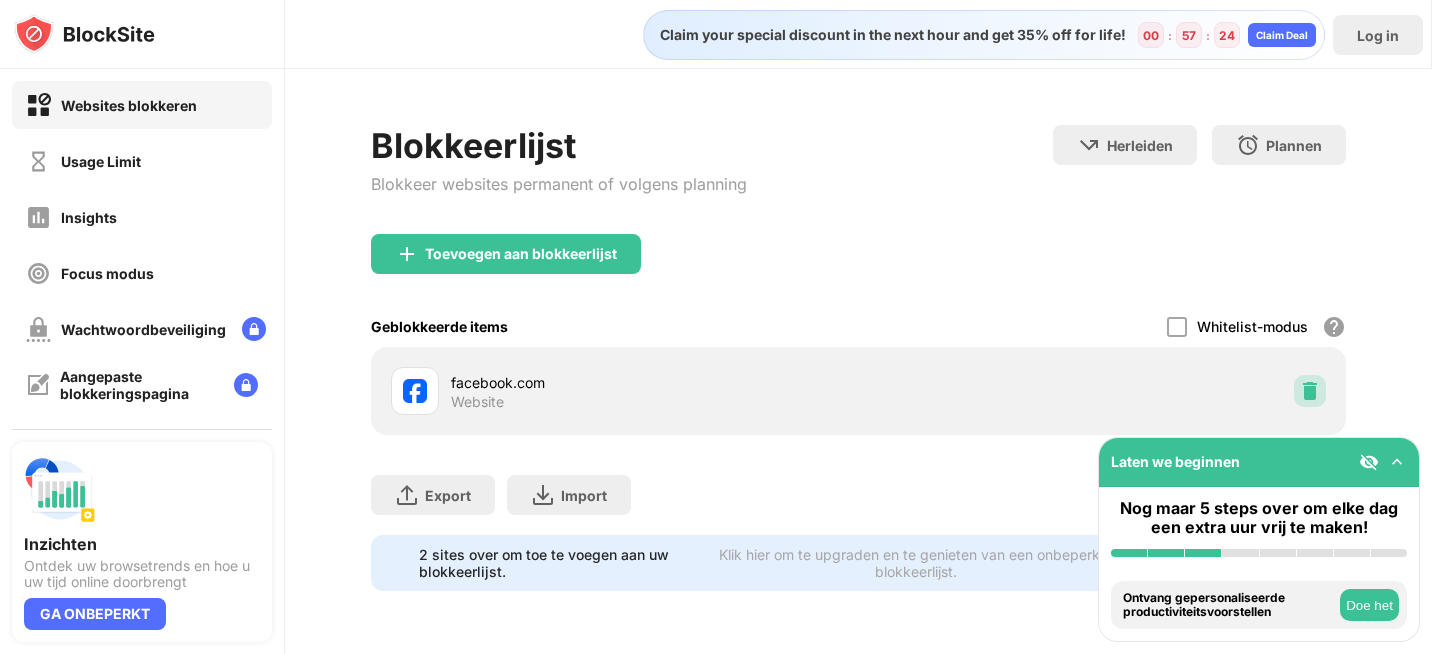 click at bounding box center (1310, 391) 